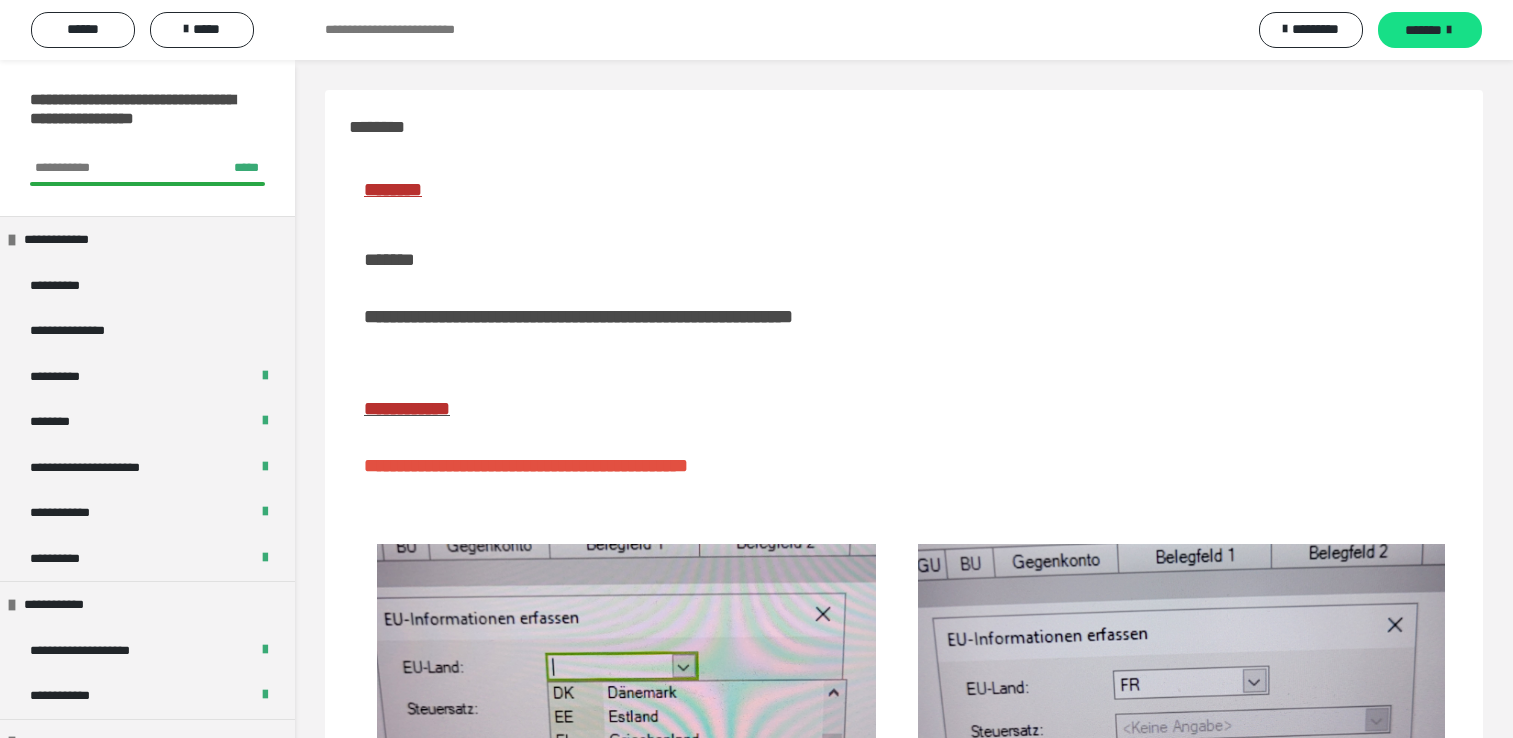 scroll, scrollTop: 0, scrollLeft: 0, axis: both 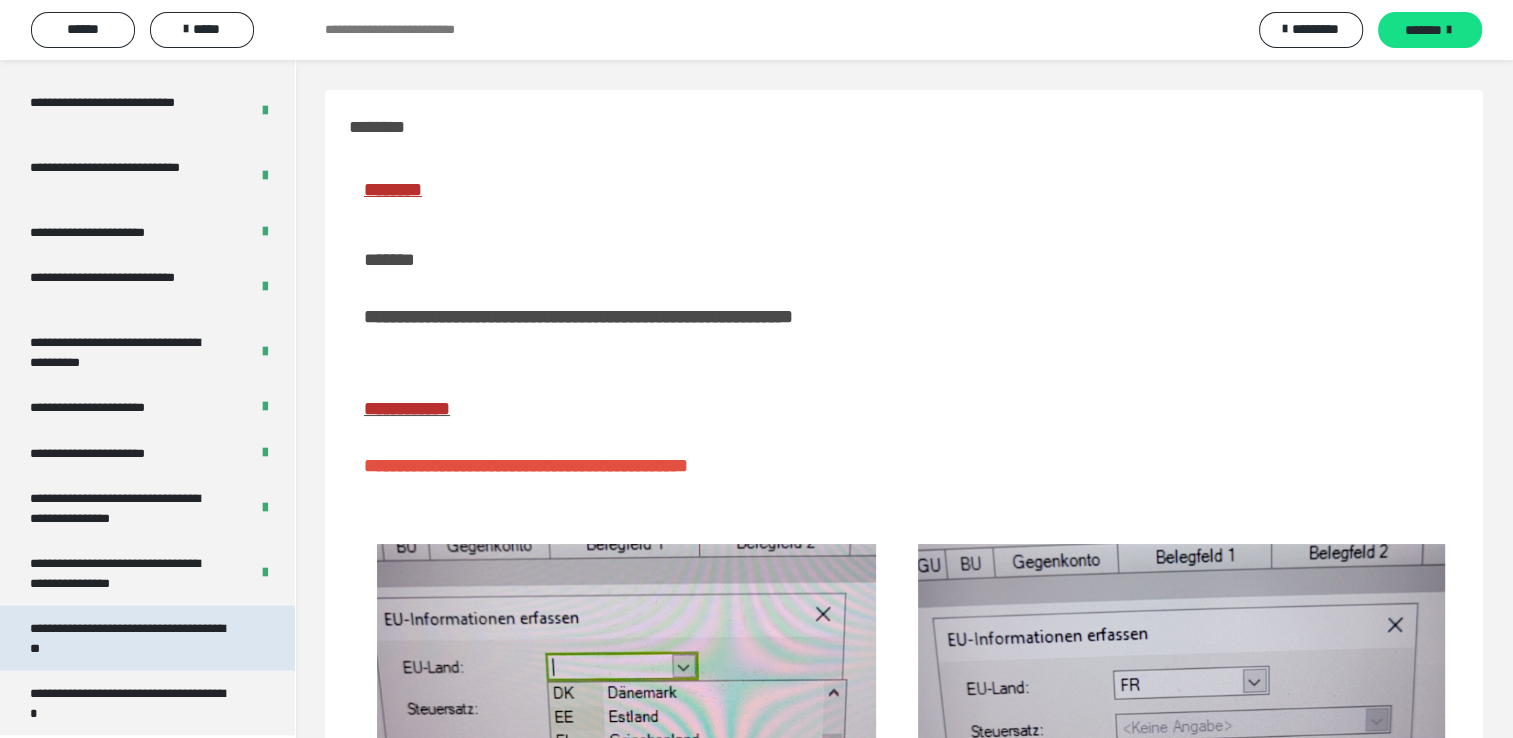 click on "**********" at bounding box center (132, 638) 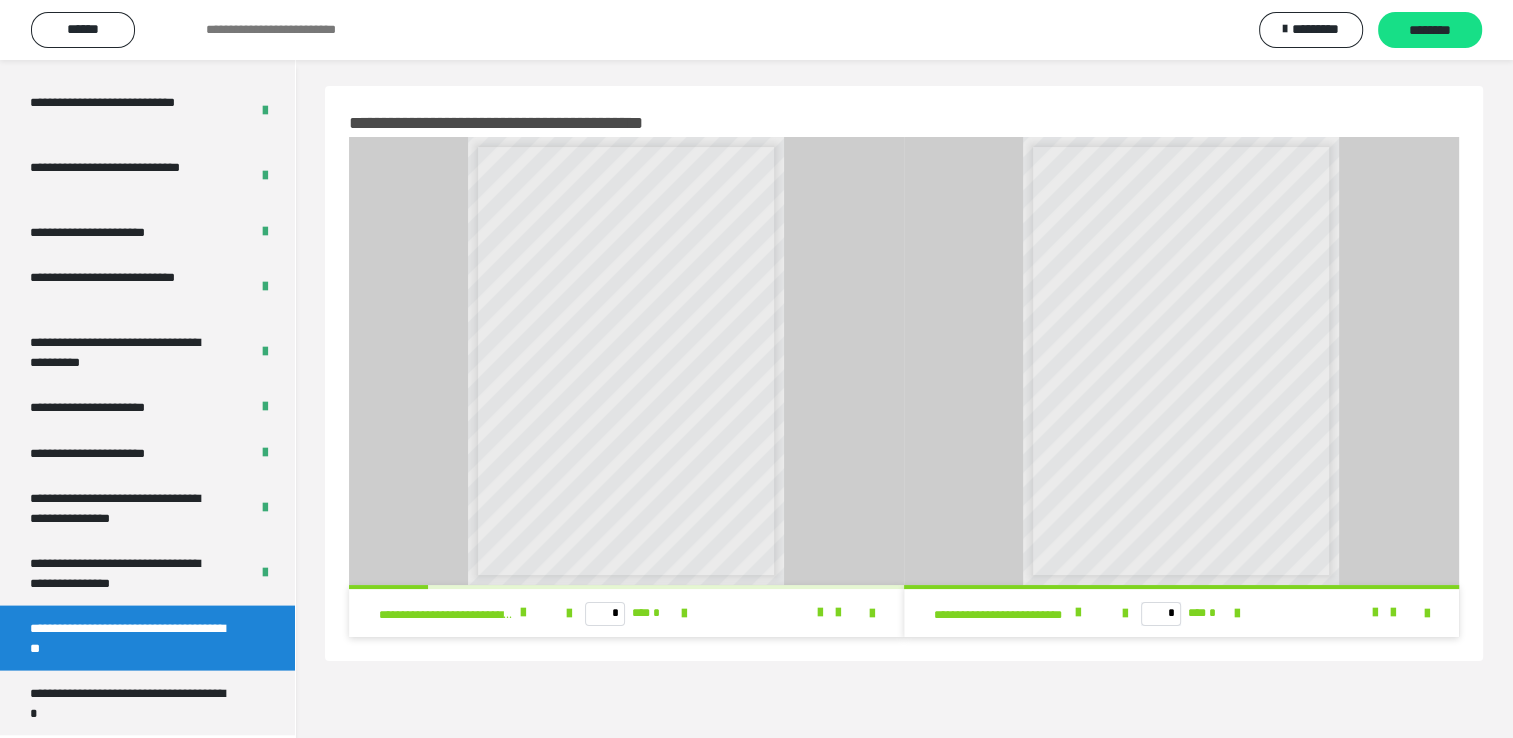 scroll, scrollTop: 0, scrollLeft: 0, axis: both 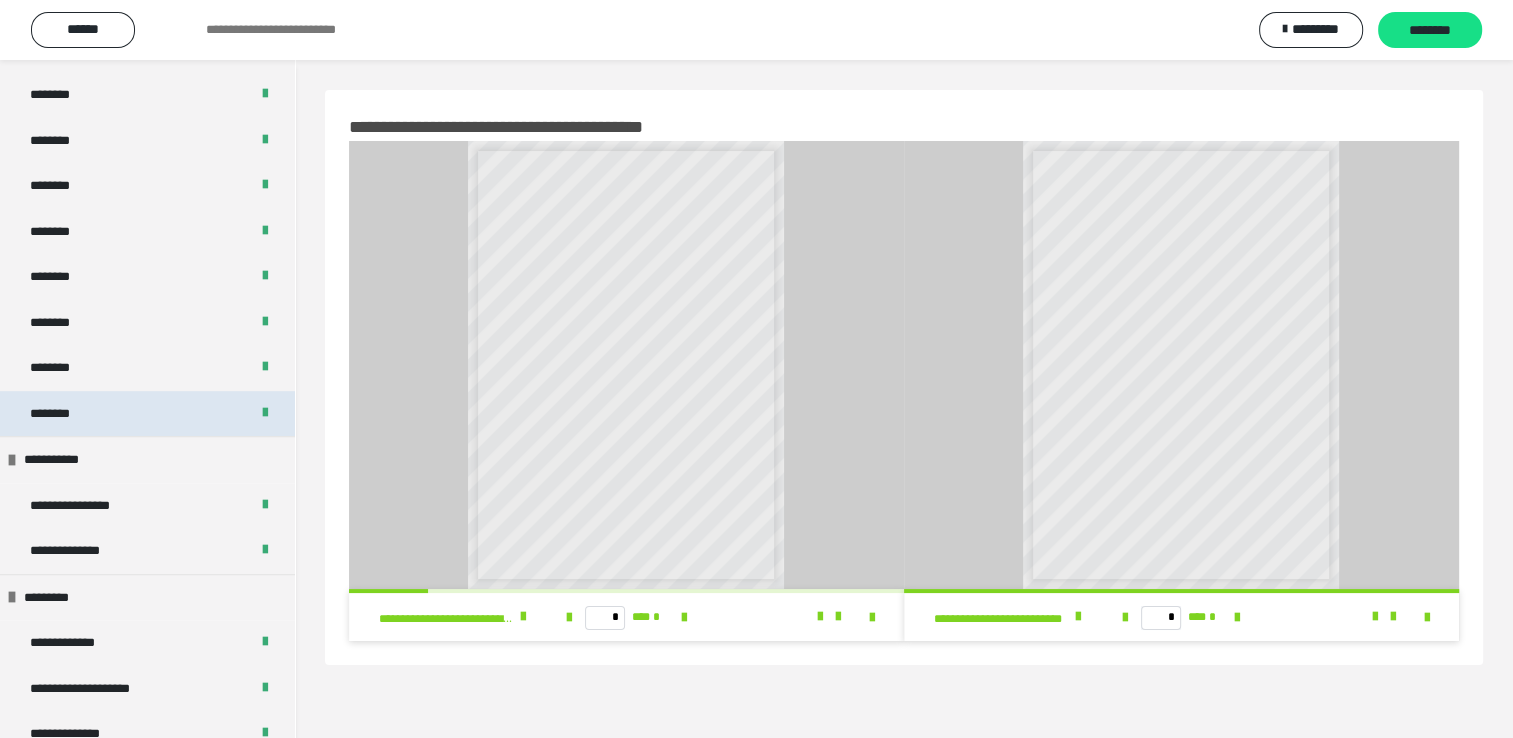click on "********" at bounding box center [147, 414] 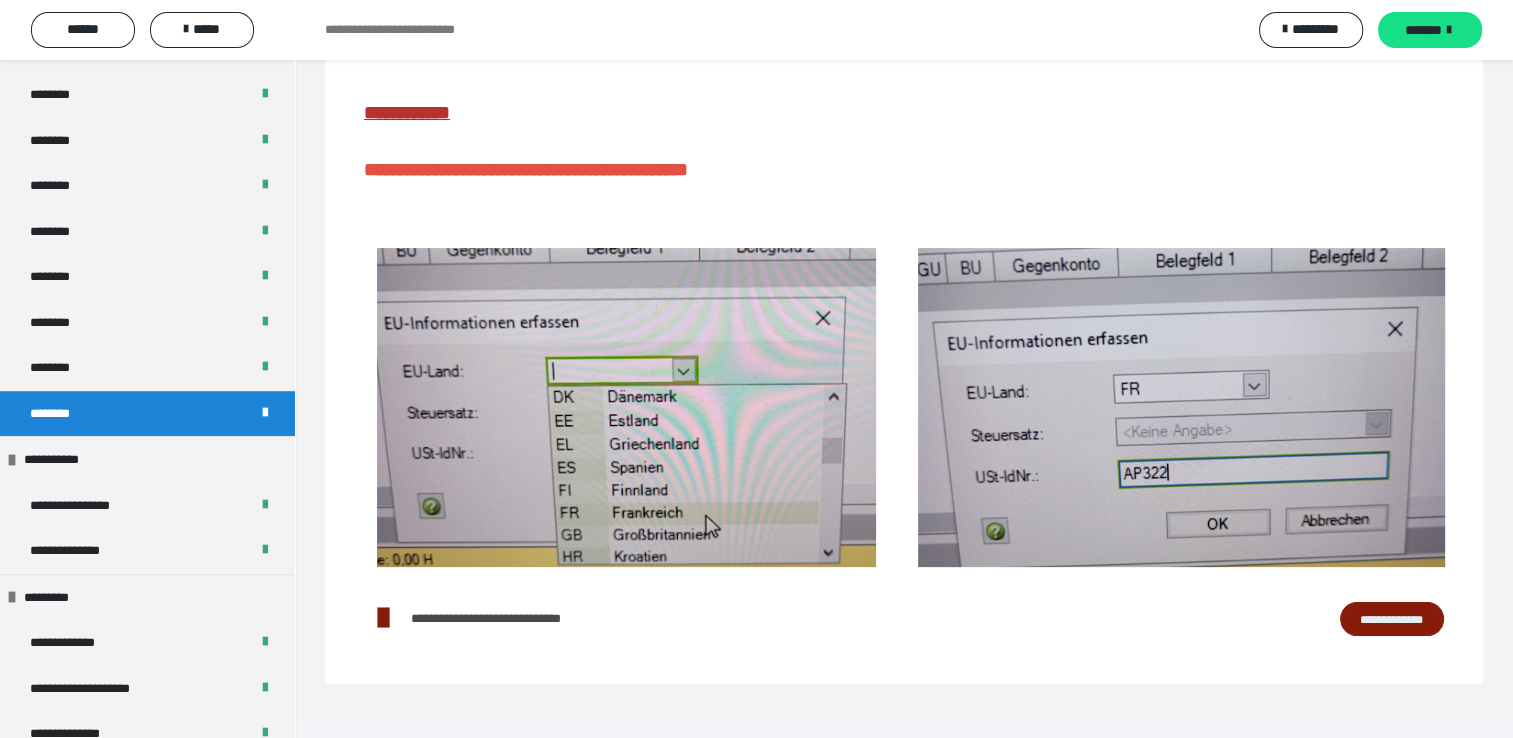 scroll, scrollTop: 300, scrollLeft: 0, axis: vertical 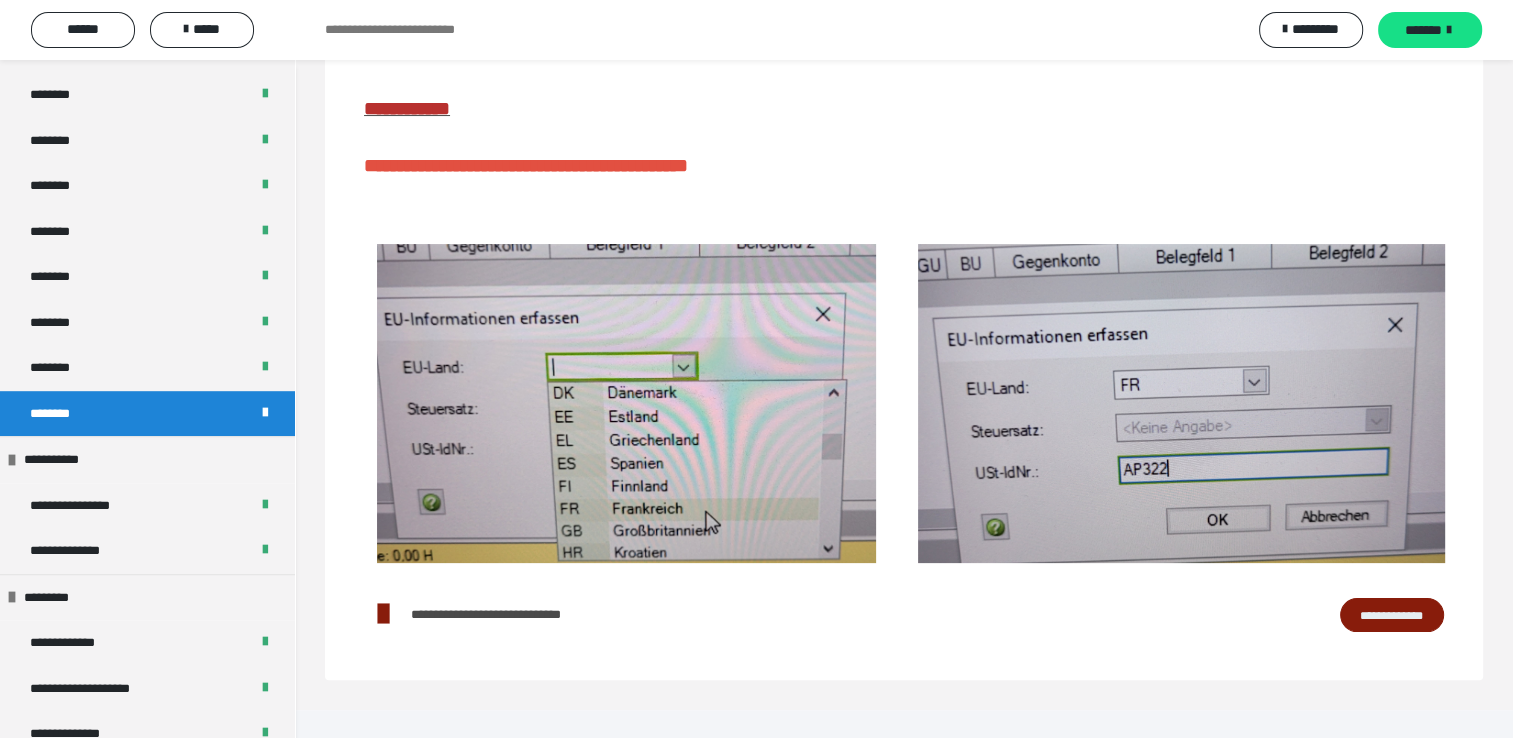 click on "**********" at bounding box center (1392, 615) 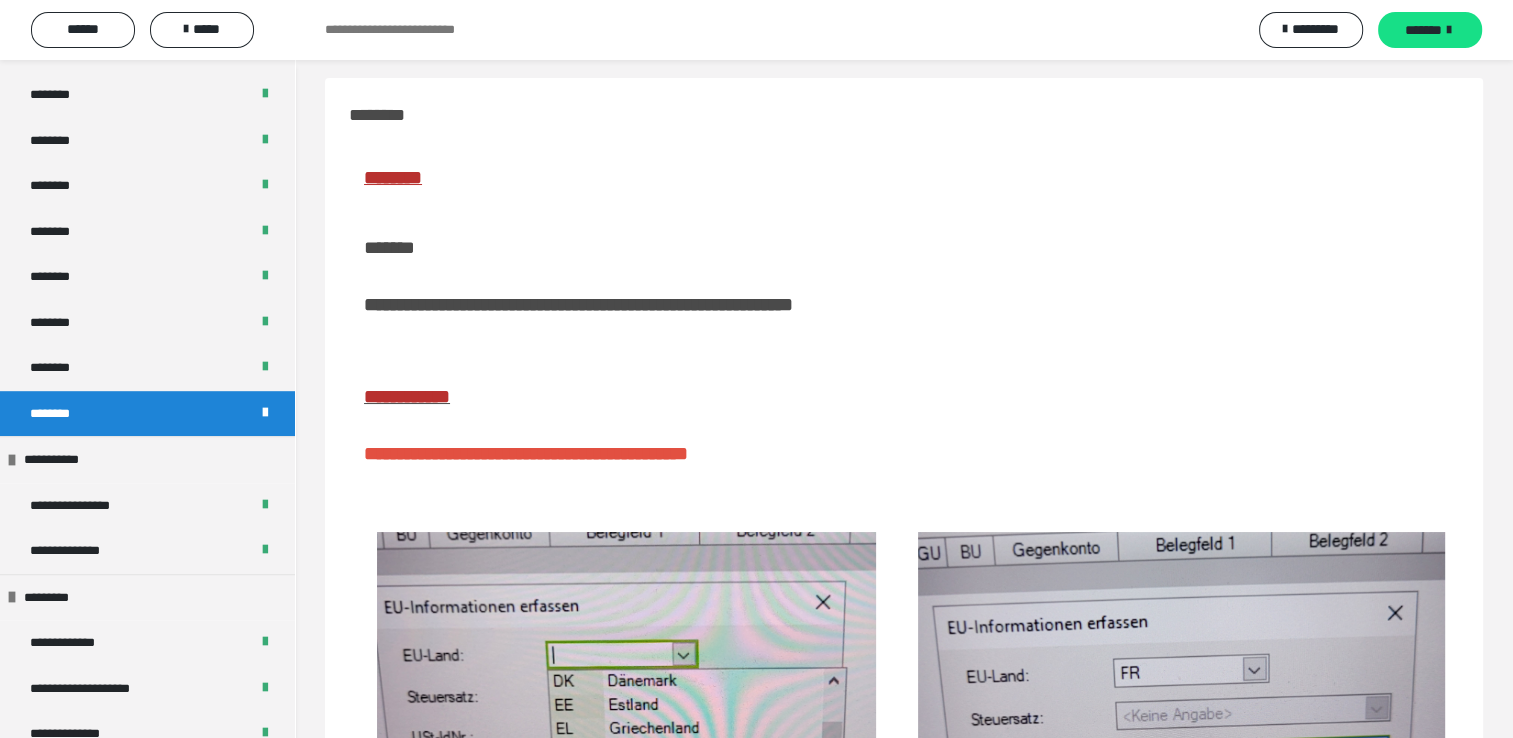 scroll, scrollTop: 0, scrollLeft: 0, axis: both 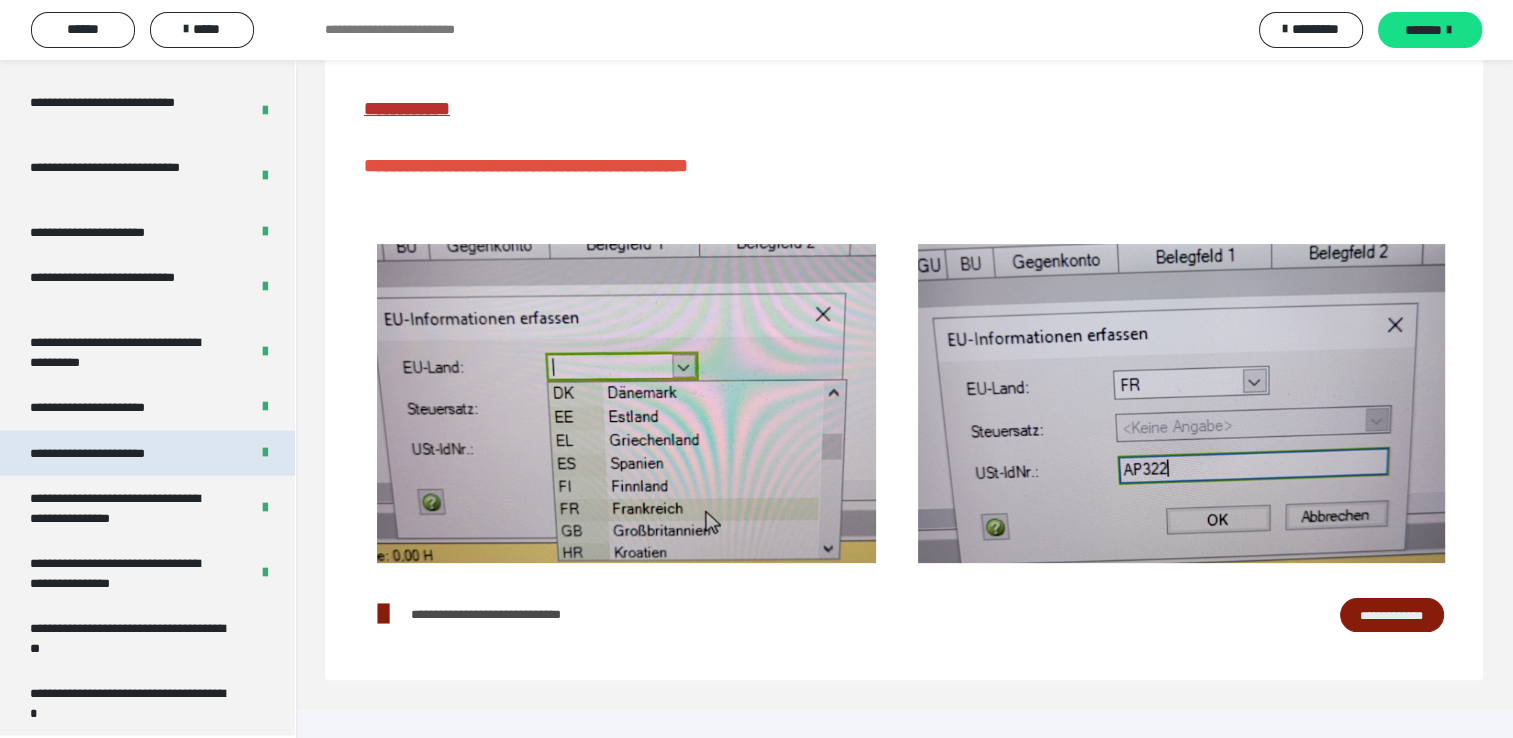 click on "**********" at bounding box center [111, 454] 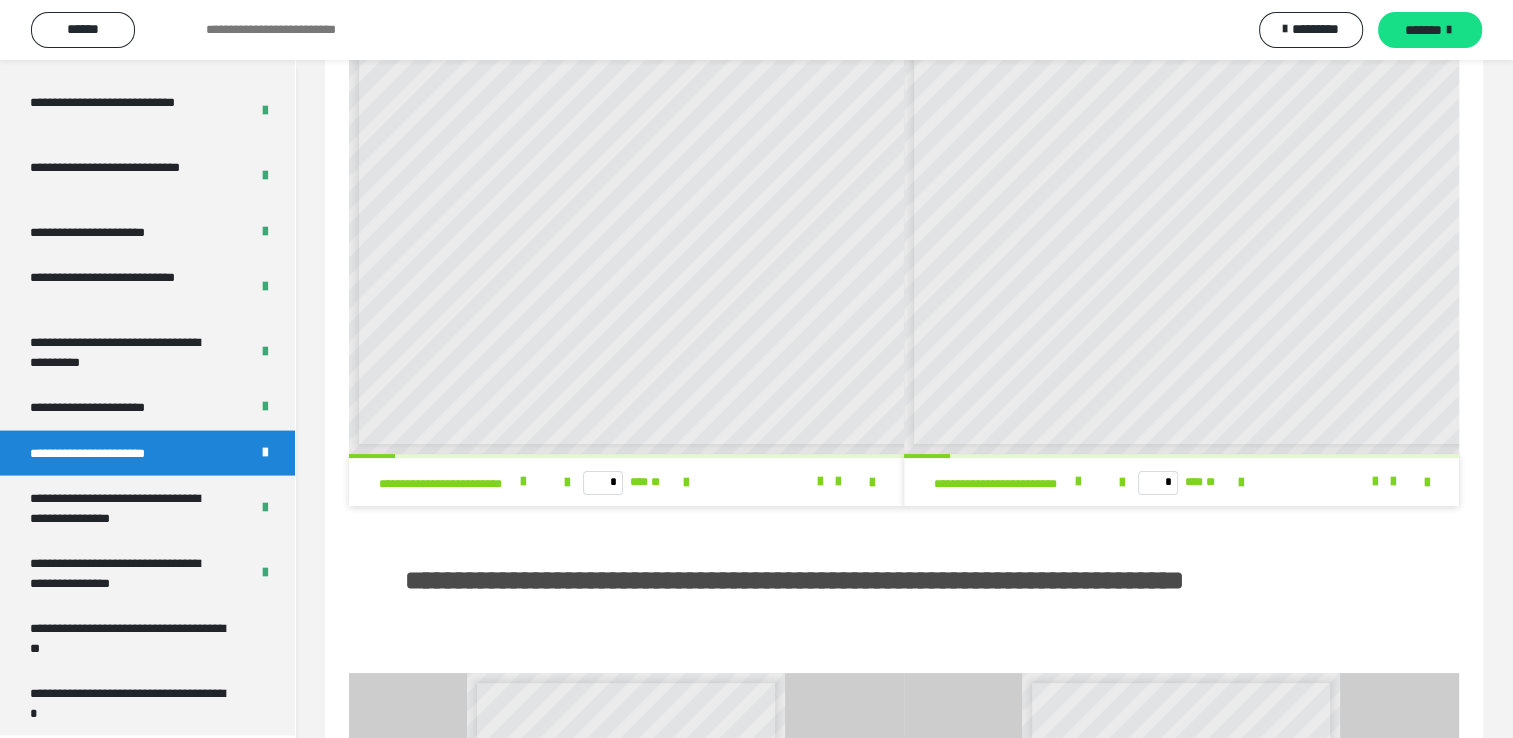 scroll, scrollTop: 0, scrollLeft: 0, axis: both 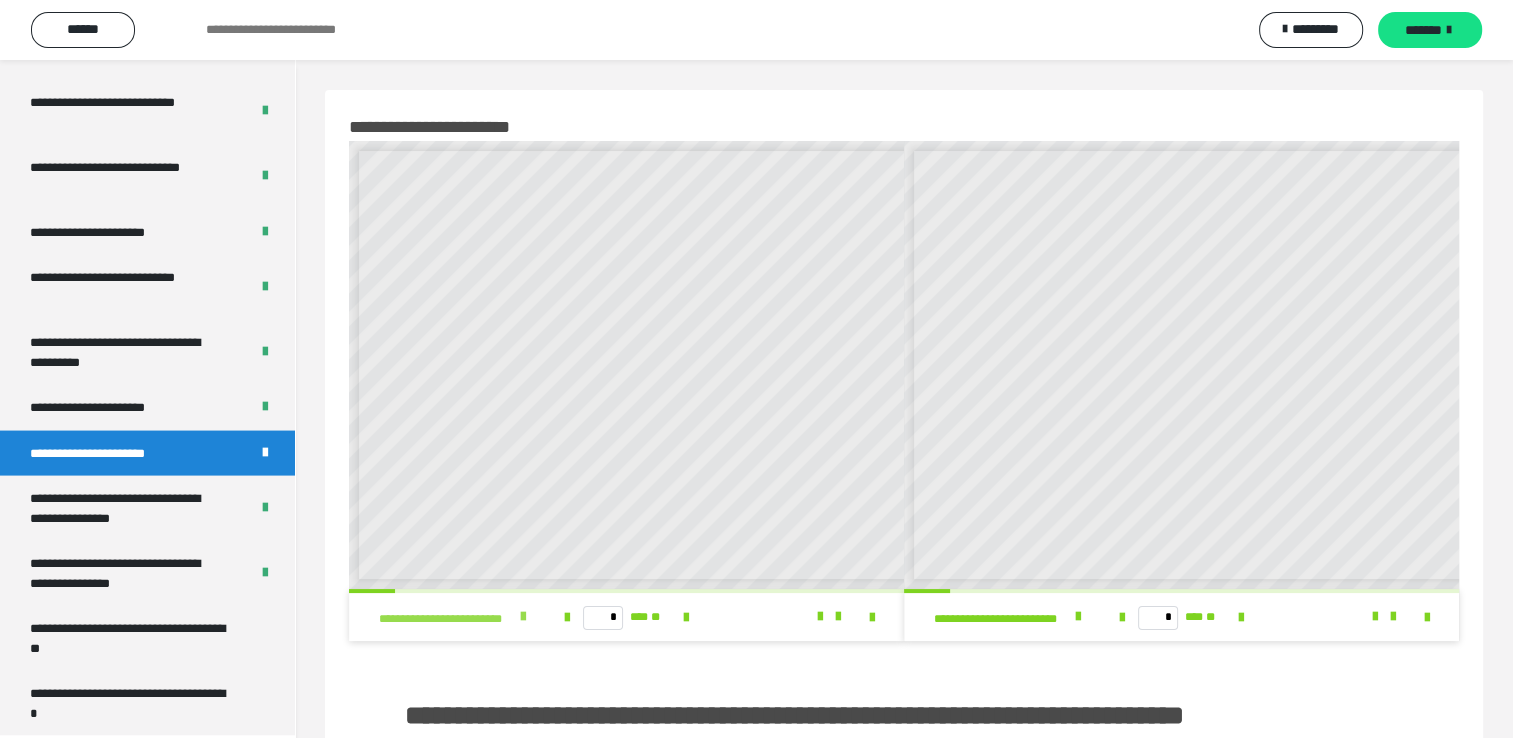 click at bounding box center (523, 617) 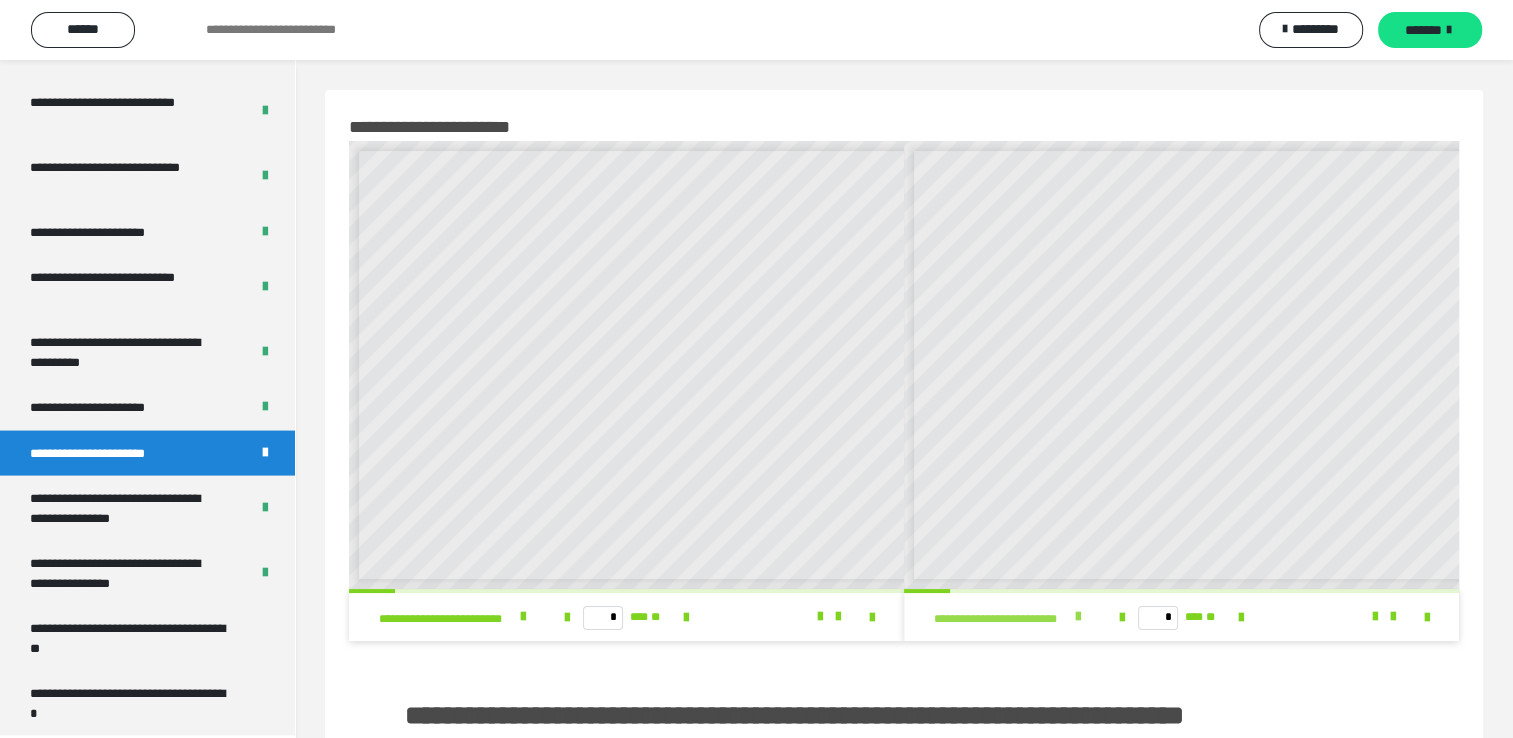 click on "**********" at bounding box center (1013, 617) 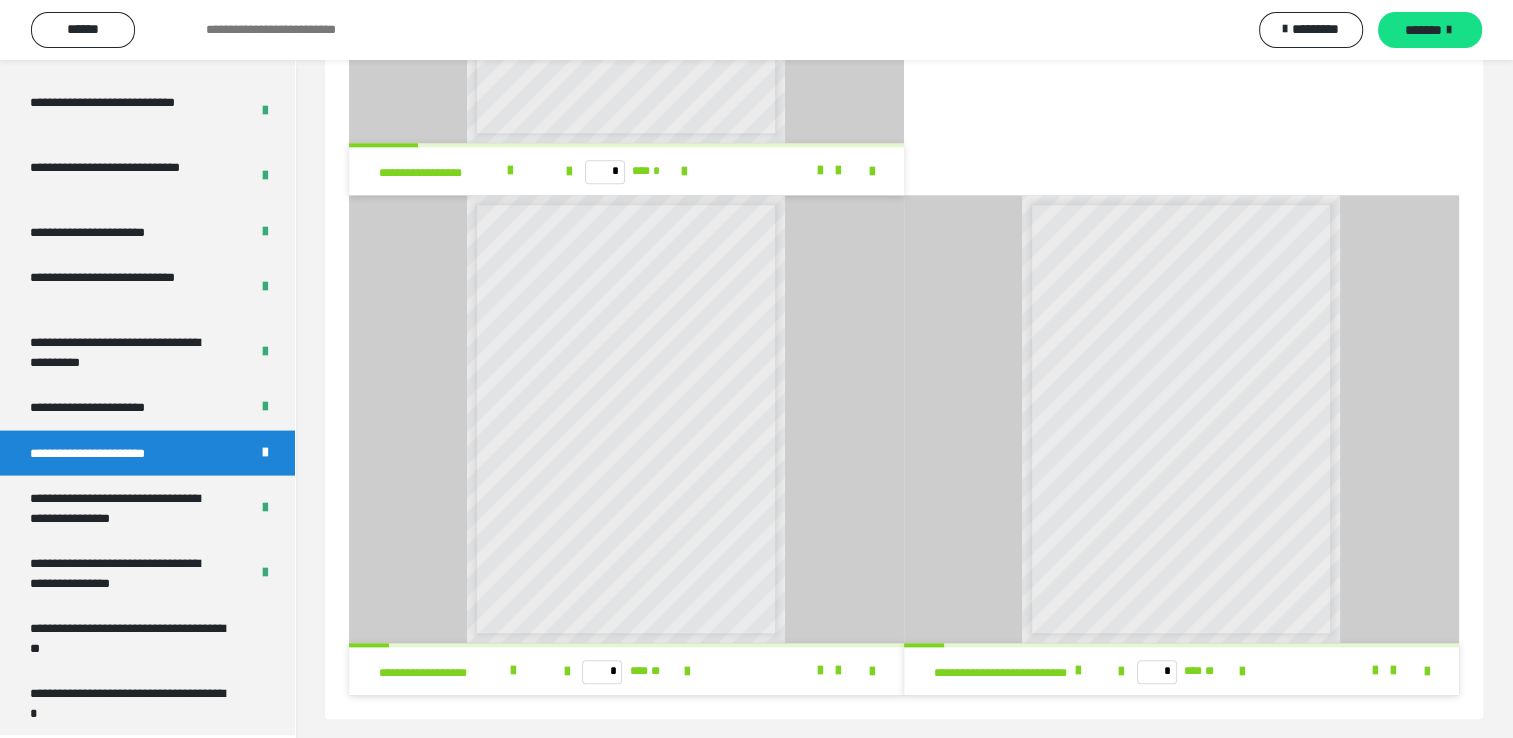 scroll, scrollTop: 2164, scrollLeft: 0, axis: vertical 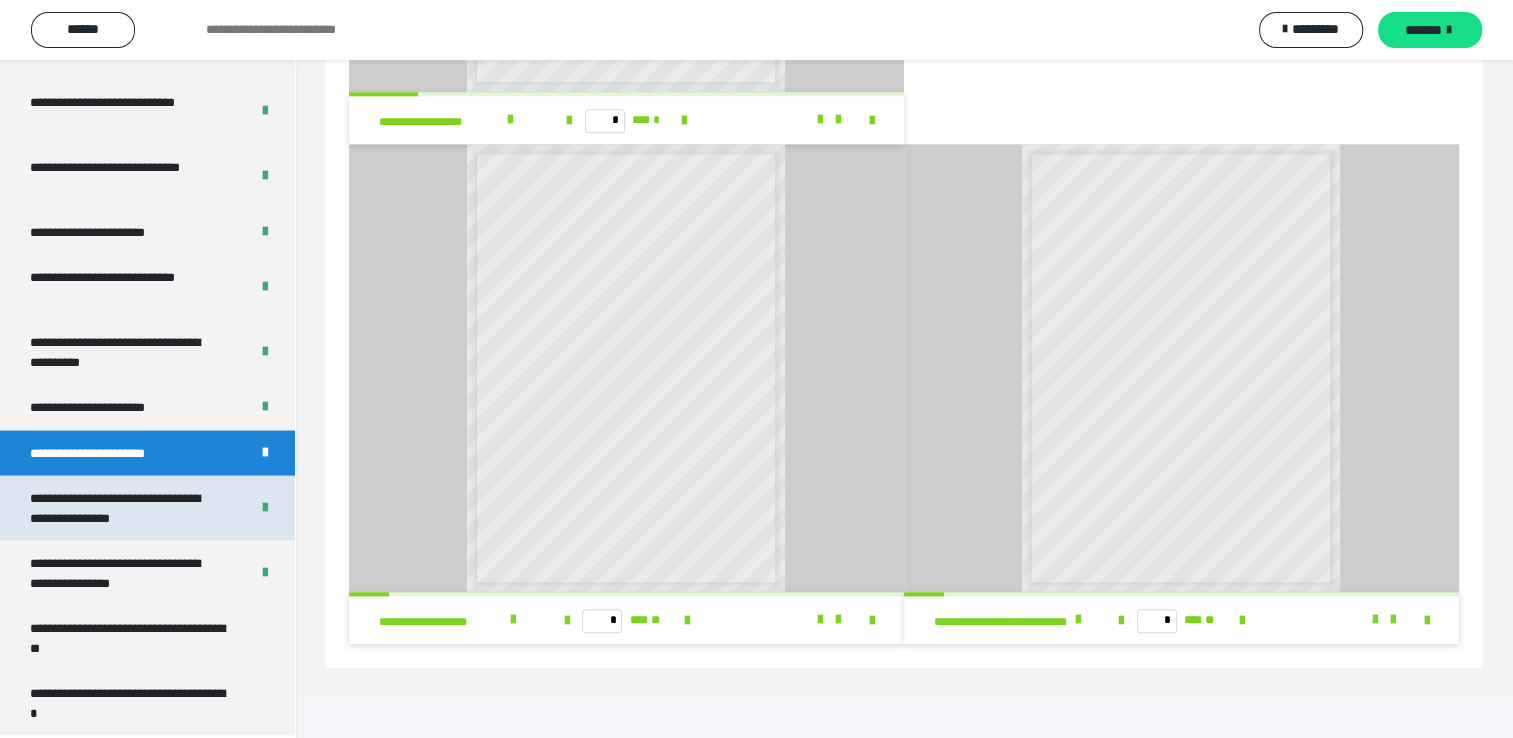 click on "**********" at bounding box center [124, 508] 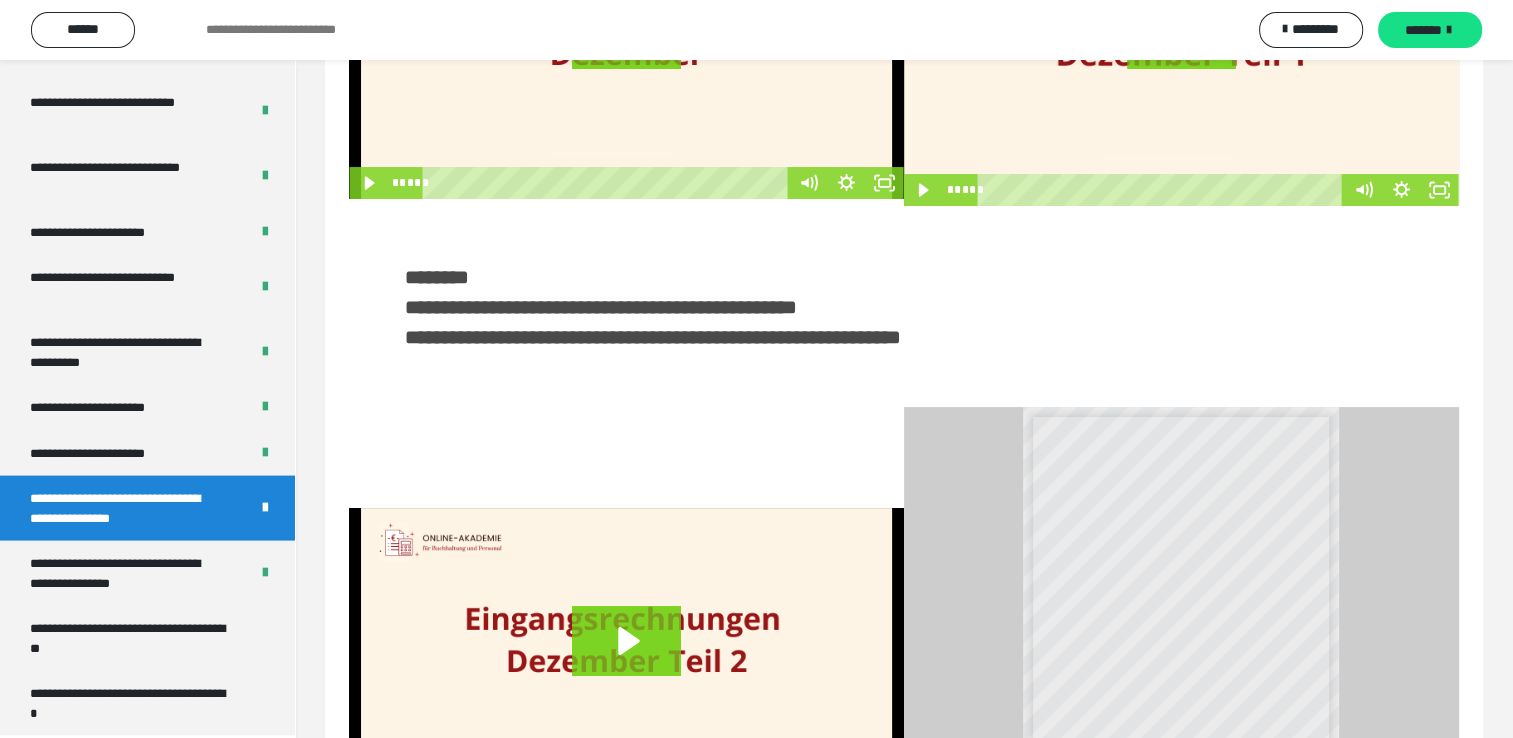 scroll, scrollTop: 469, scrollLeft: 0, axis: vertical 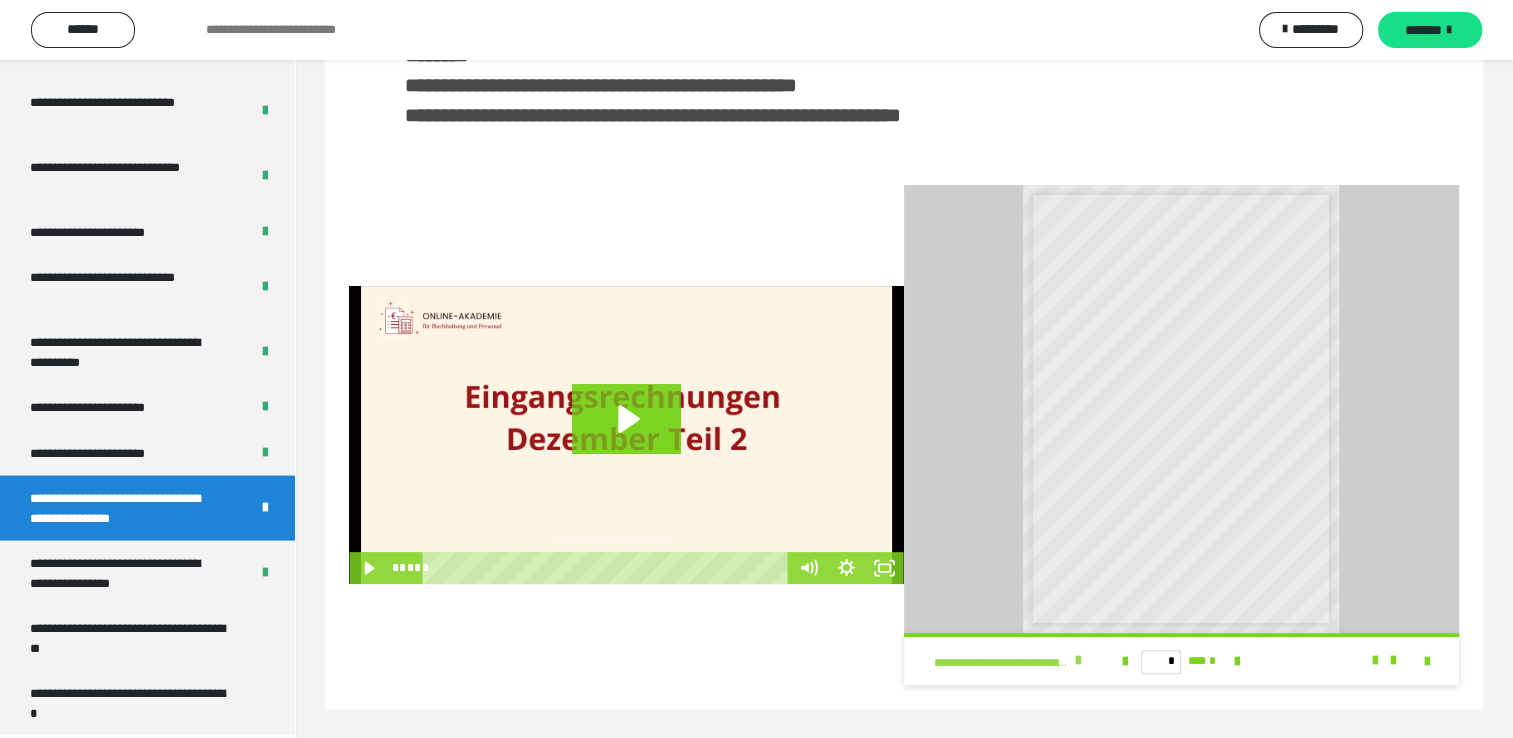 click at bounding box center [1078, 661] 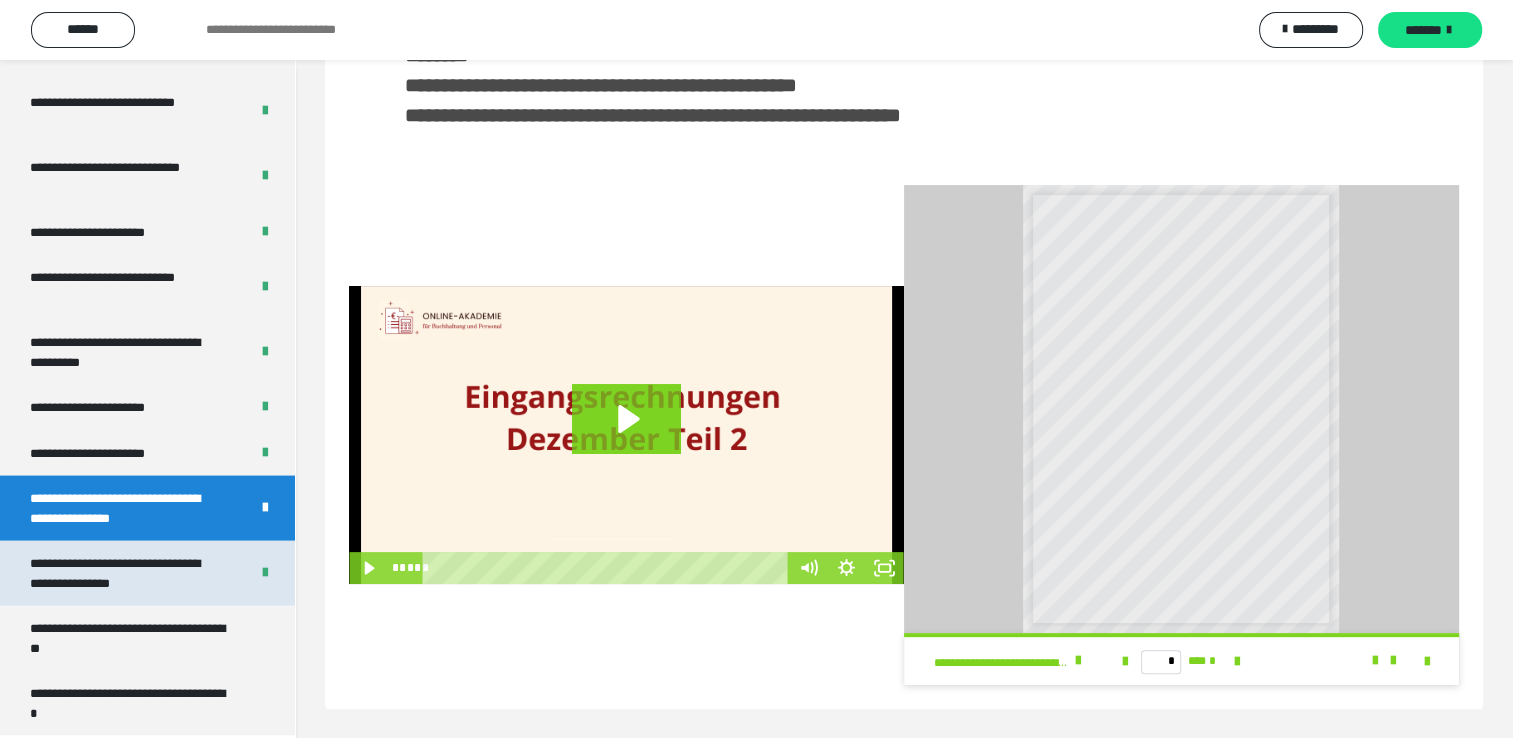 click on "**********" at bounding box center (124, 573) 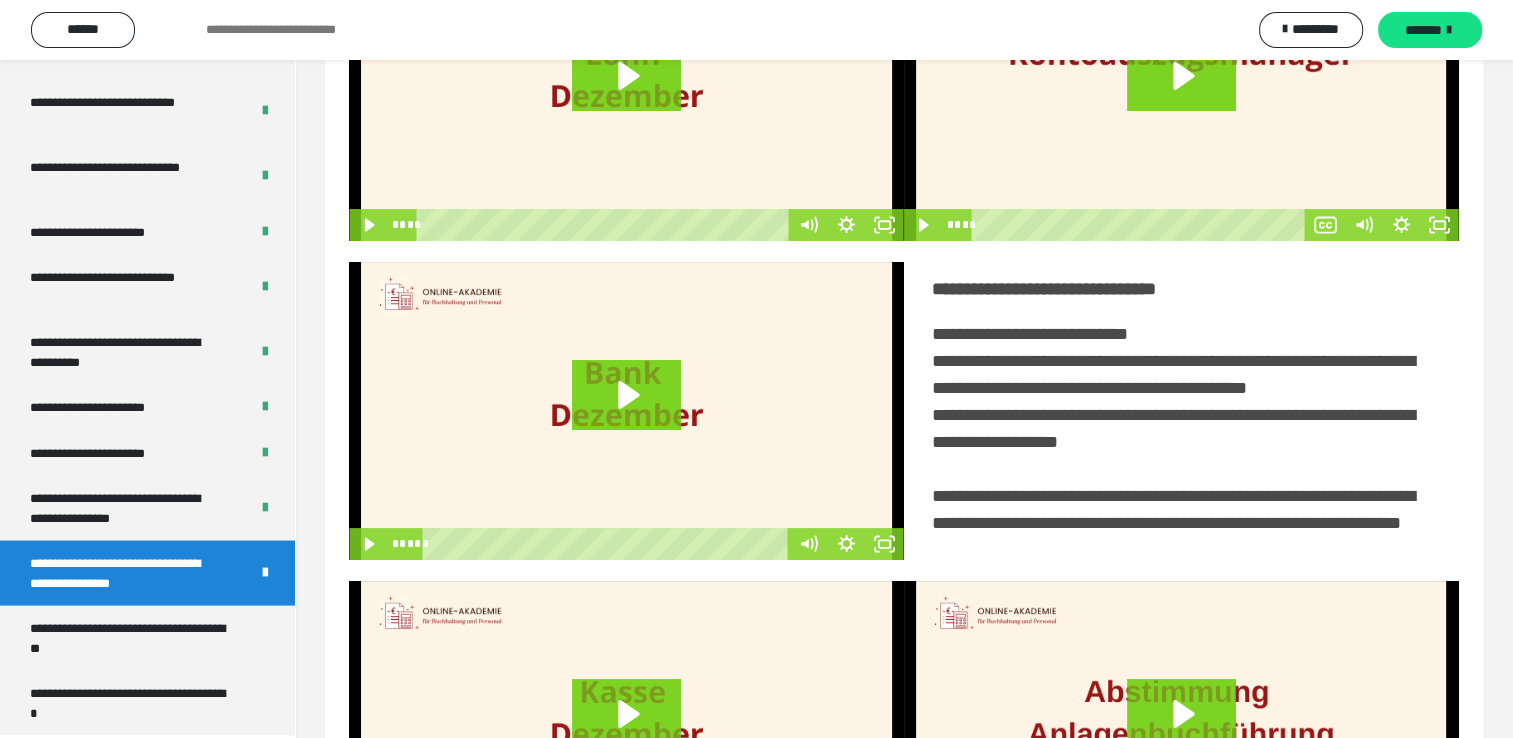 scroll, scrollTop: 0, scrollLeft: 0, axis: both 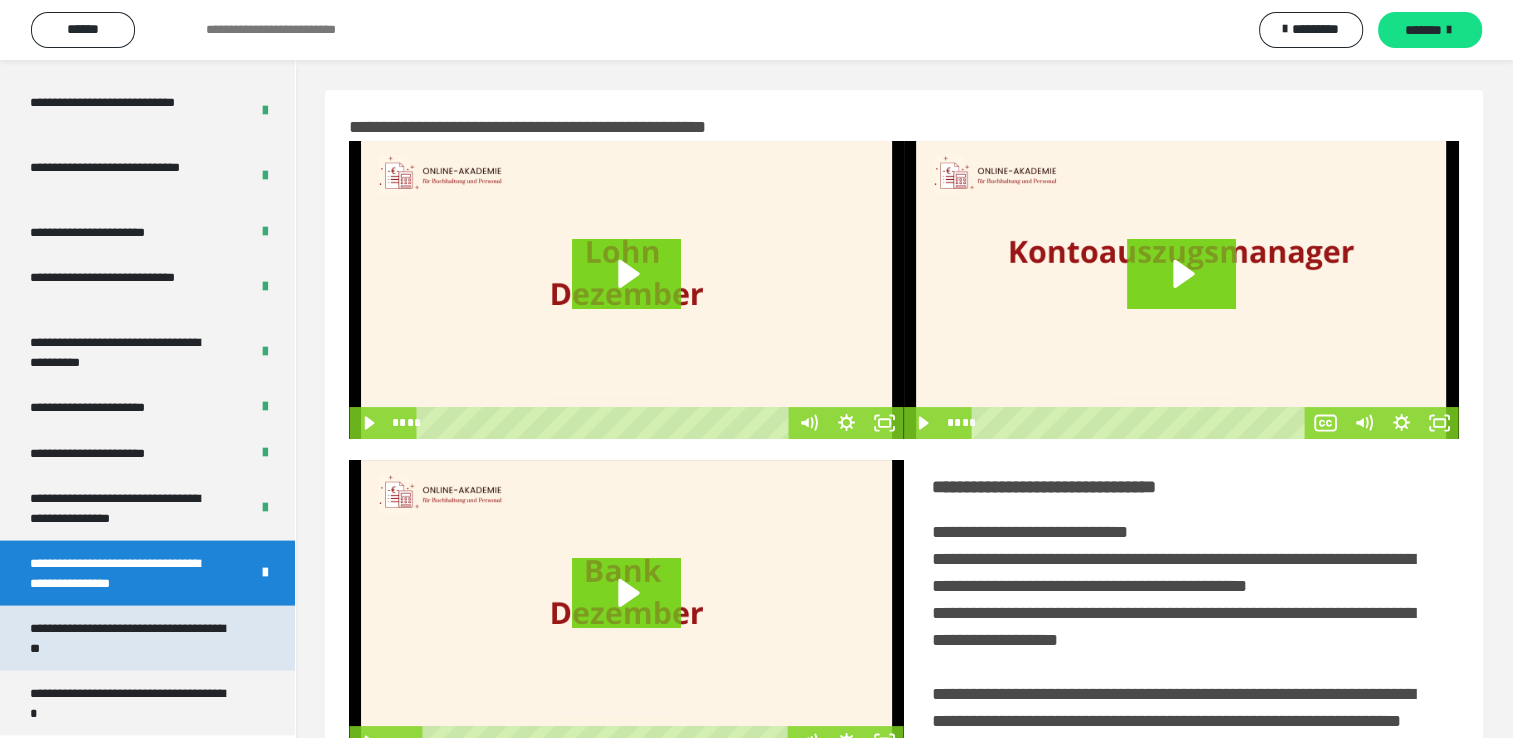 click on "**********" at bounding box center [132, 638] 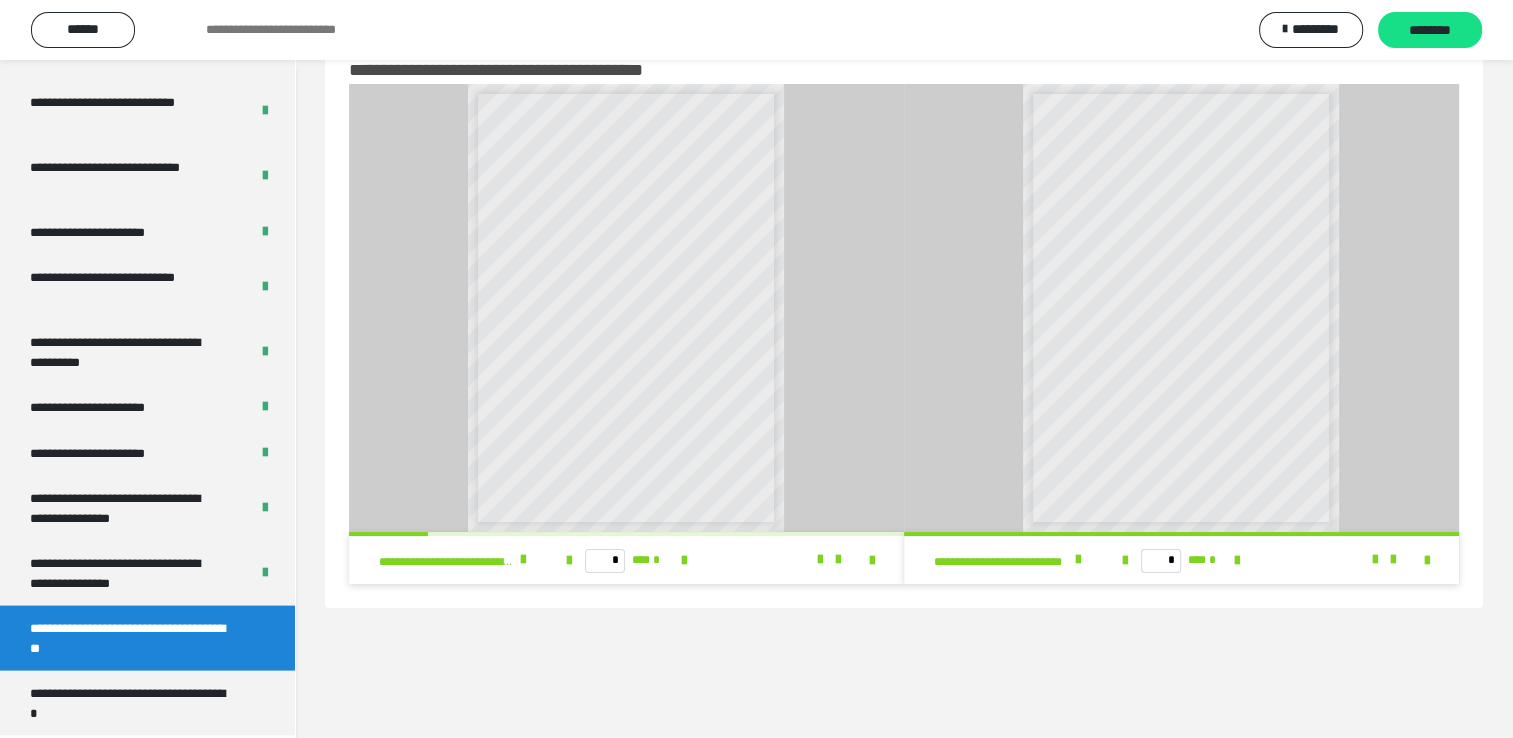 scroll, scrollTop: 60, scrollLeft: 0, axis: vertical 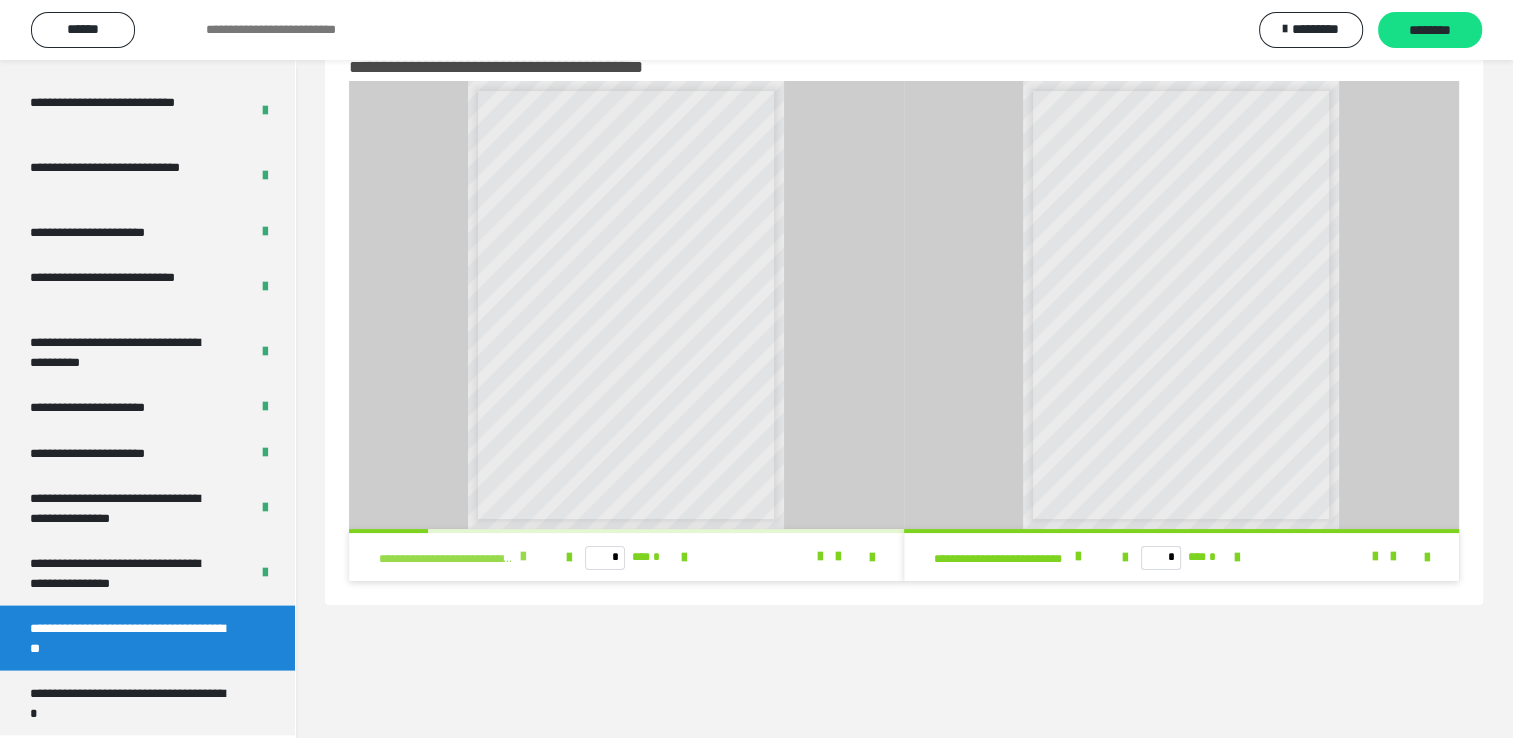 click at bounding box center (523, 557) 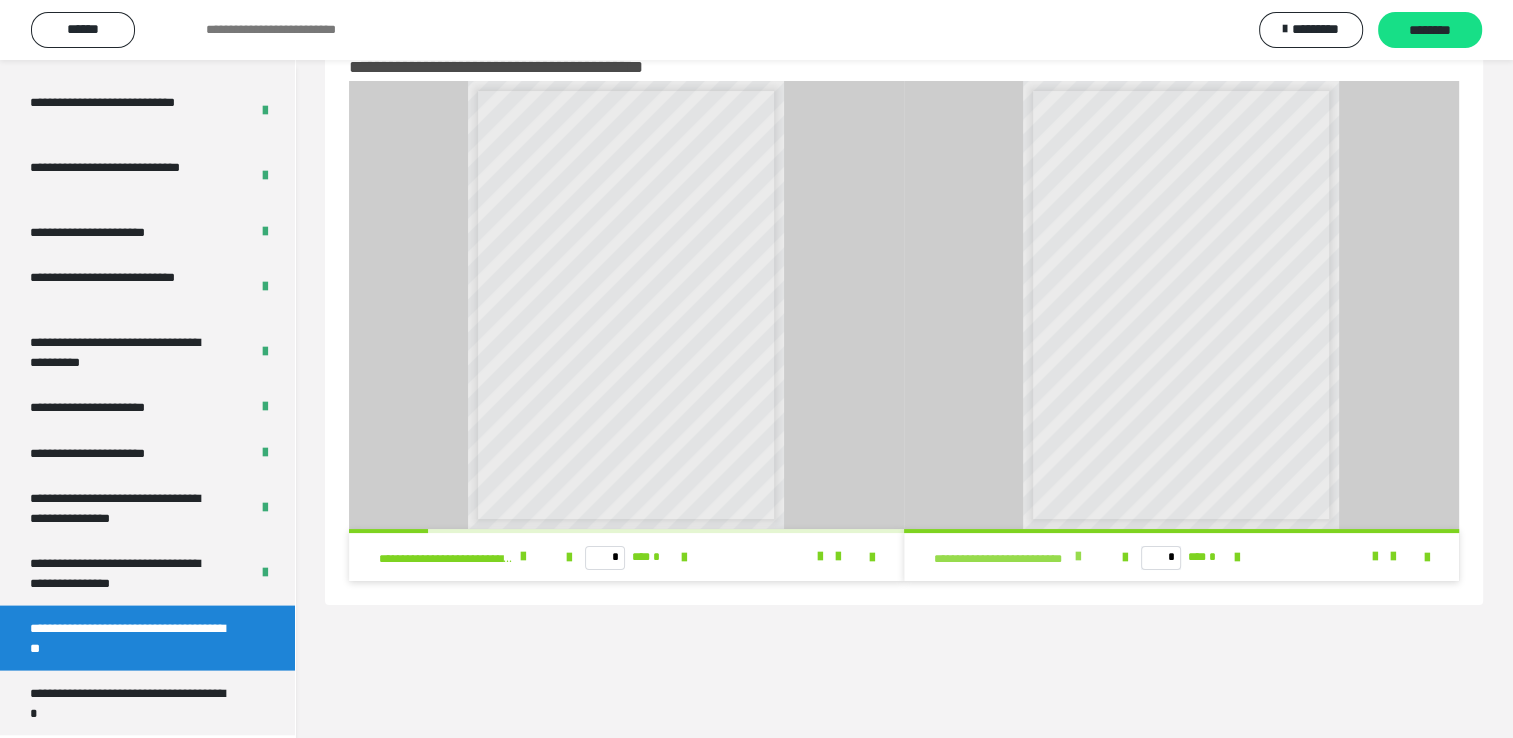 click at bounding box center [1078, 557] 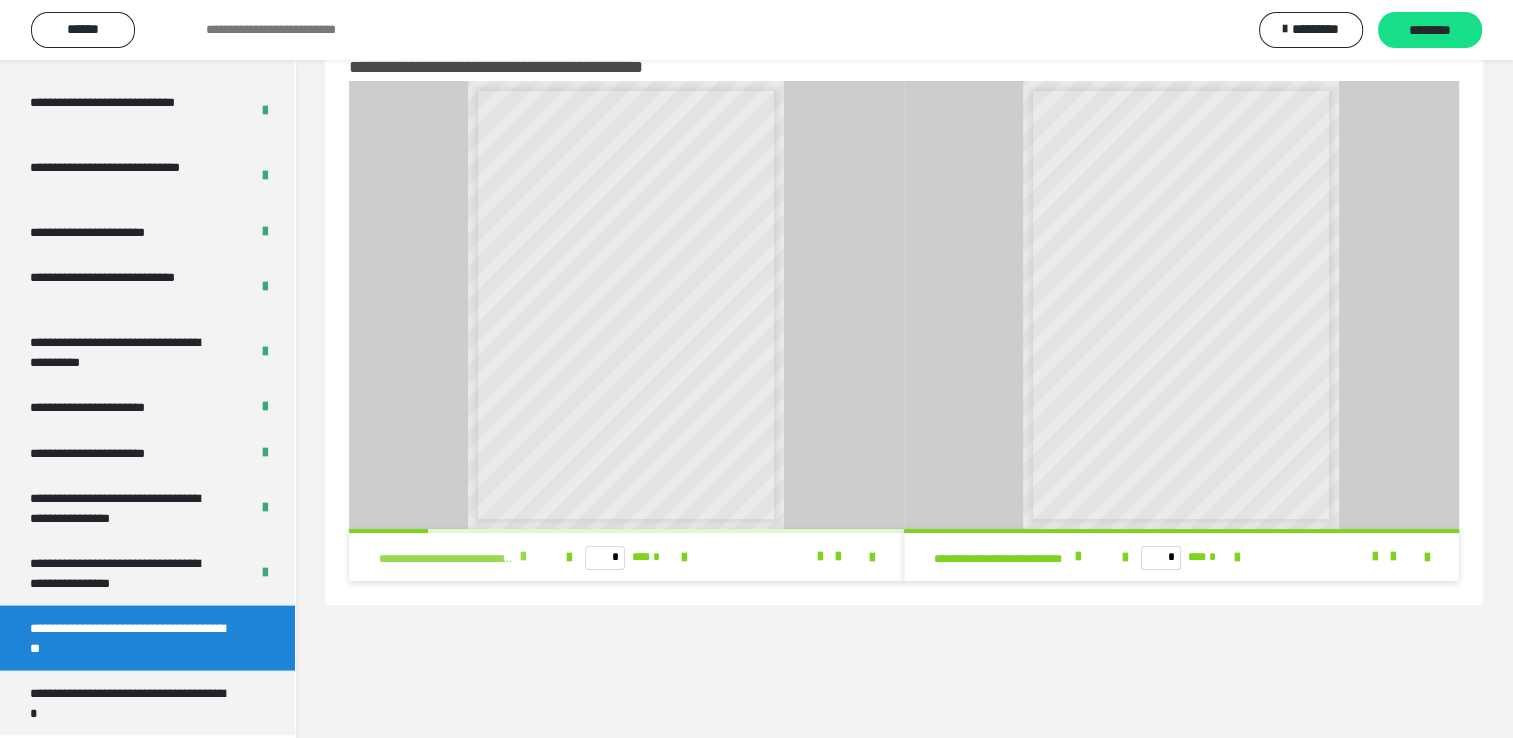 click at bounding box center [523, 557] 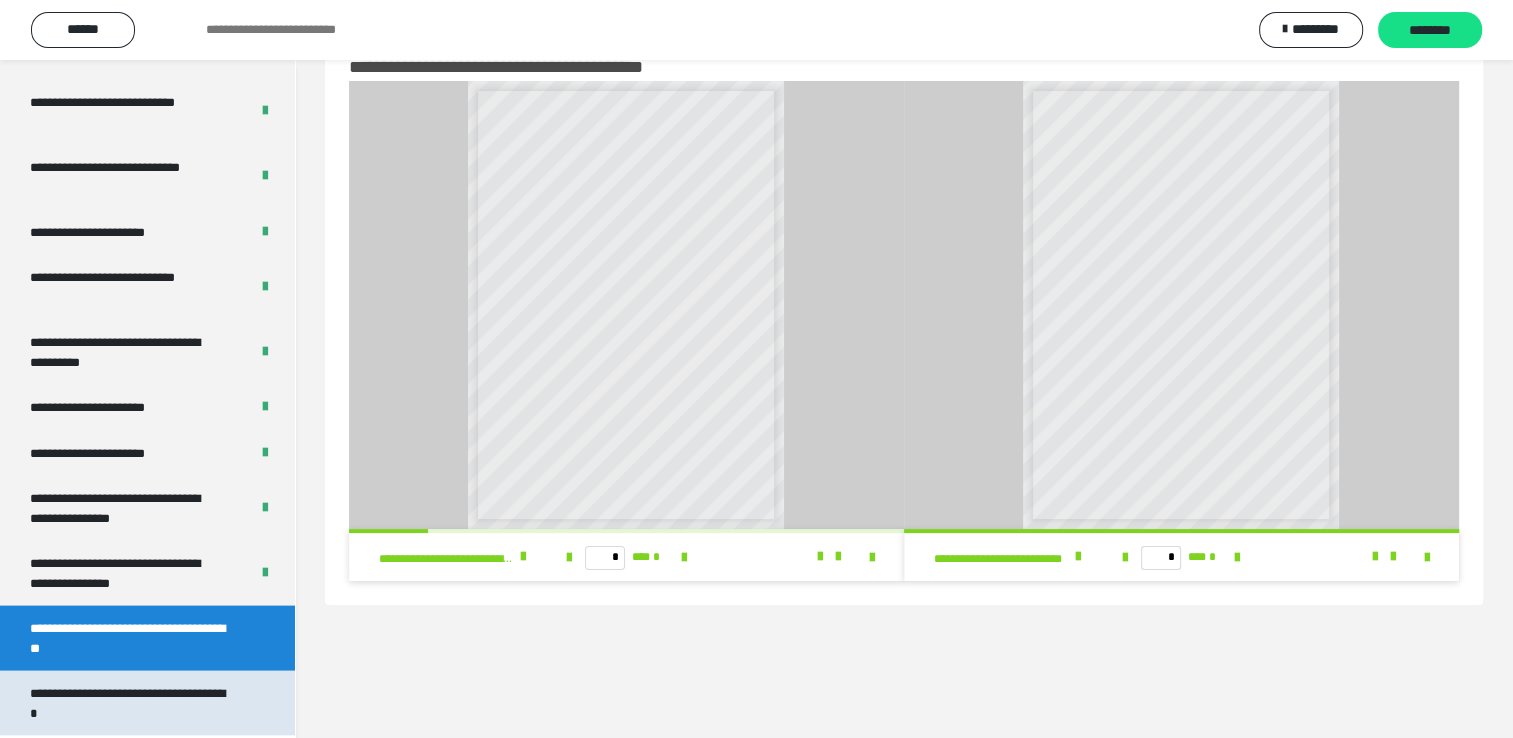 click on "**********" at bounding box center [132, 703] 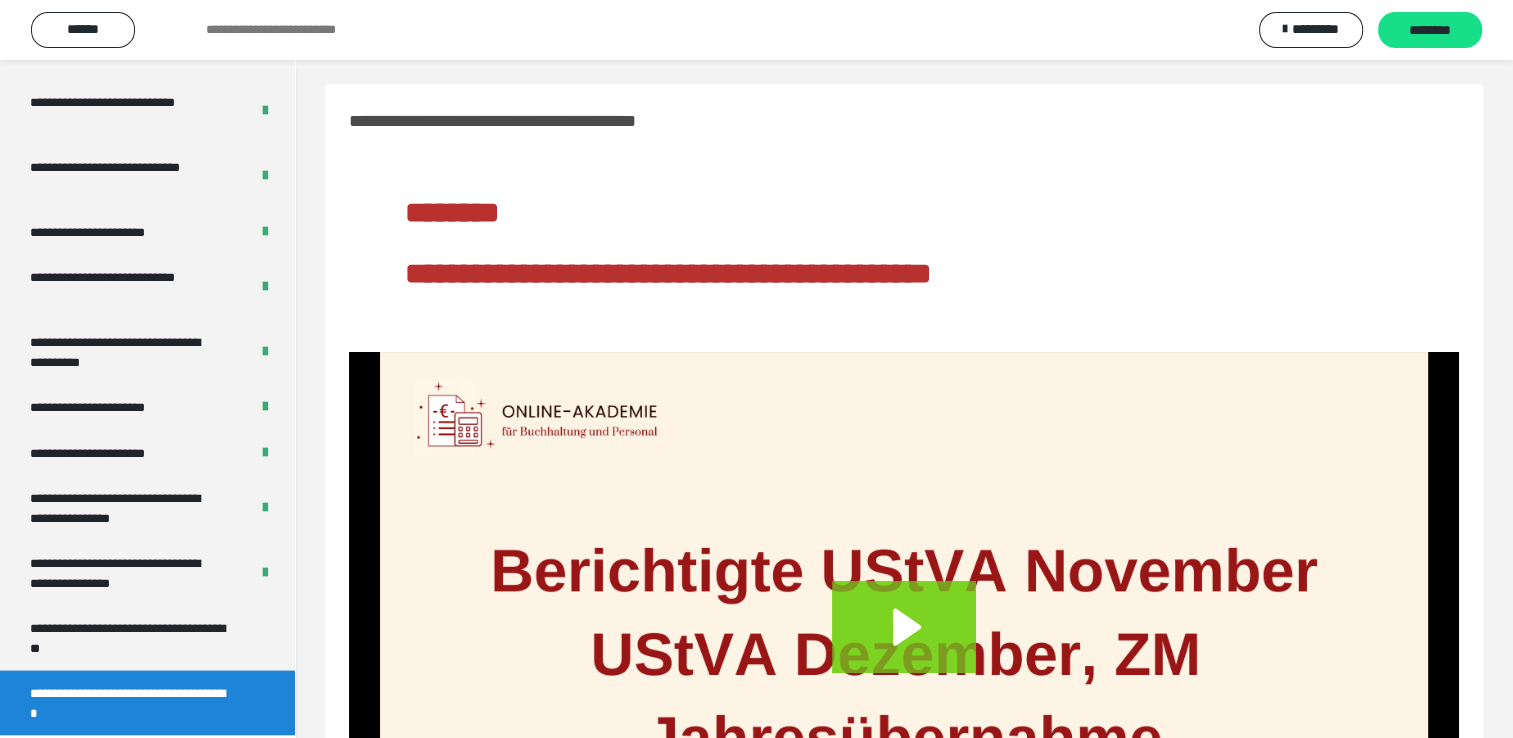scroll, scrollTop: 0, scrollLeft: 0, axis: both 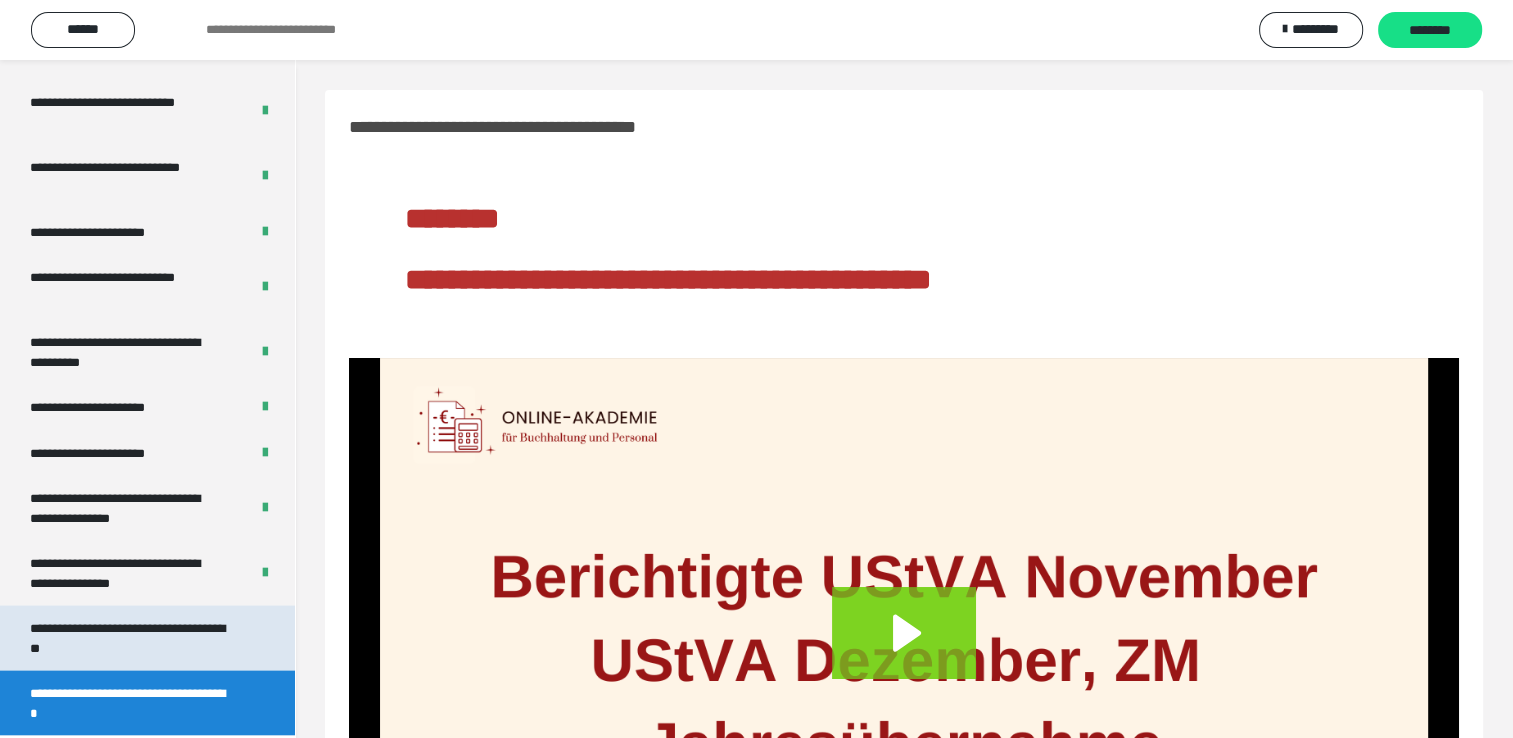 click on "**********" at bounding box center (132, 638) 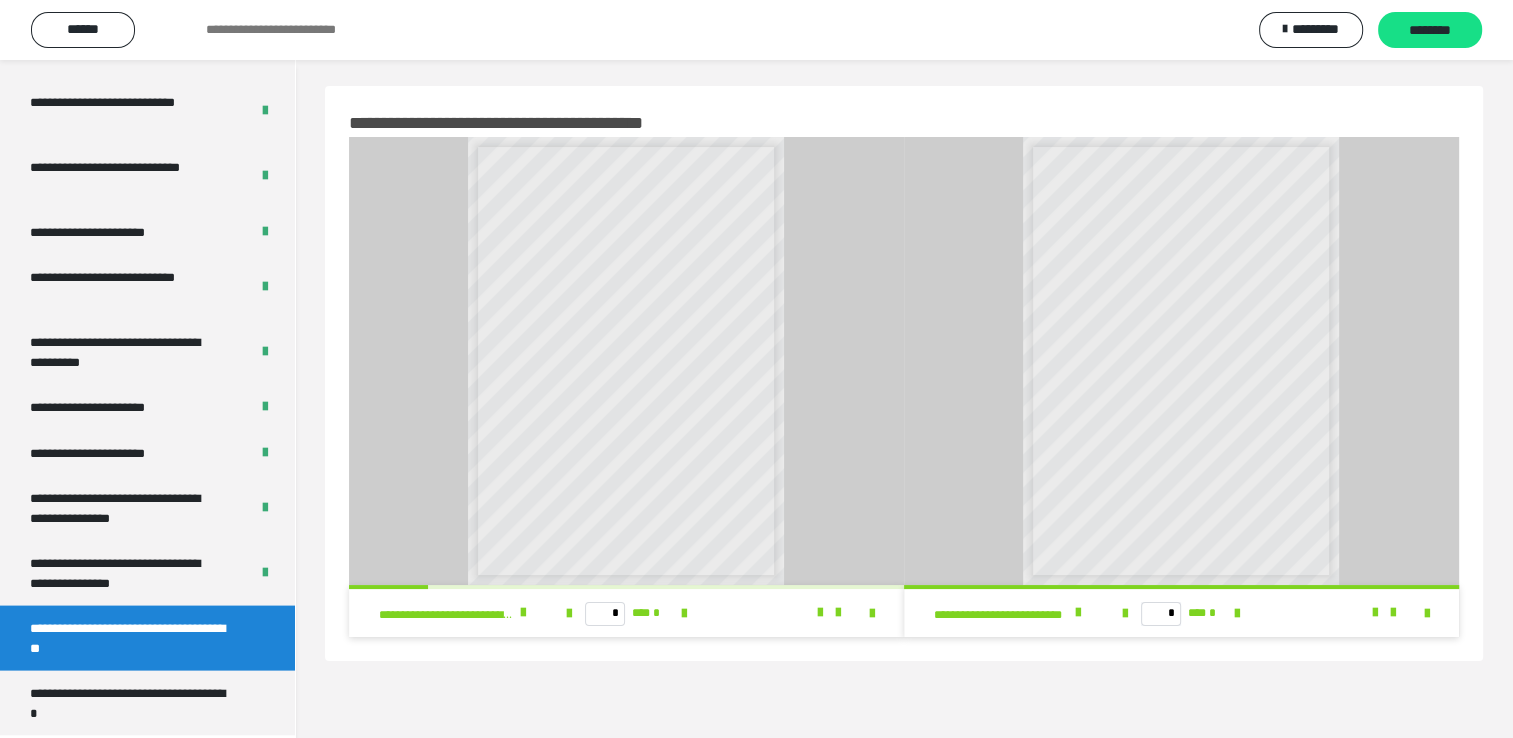 scroll, scrollTop: 0, scrollLeft: 0, axis: both 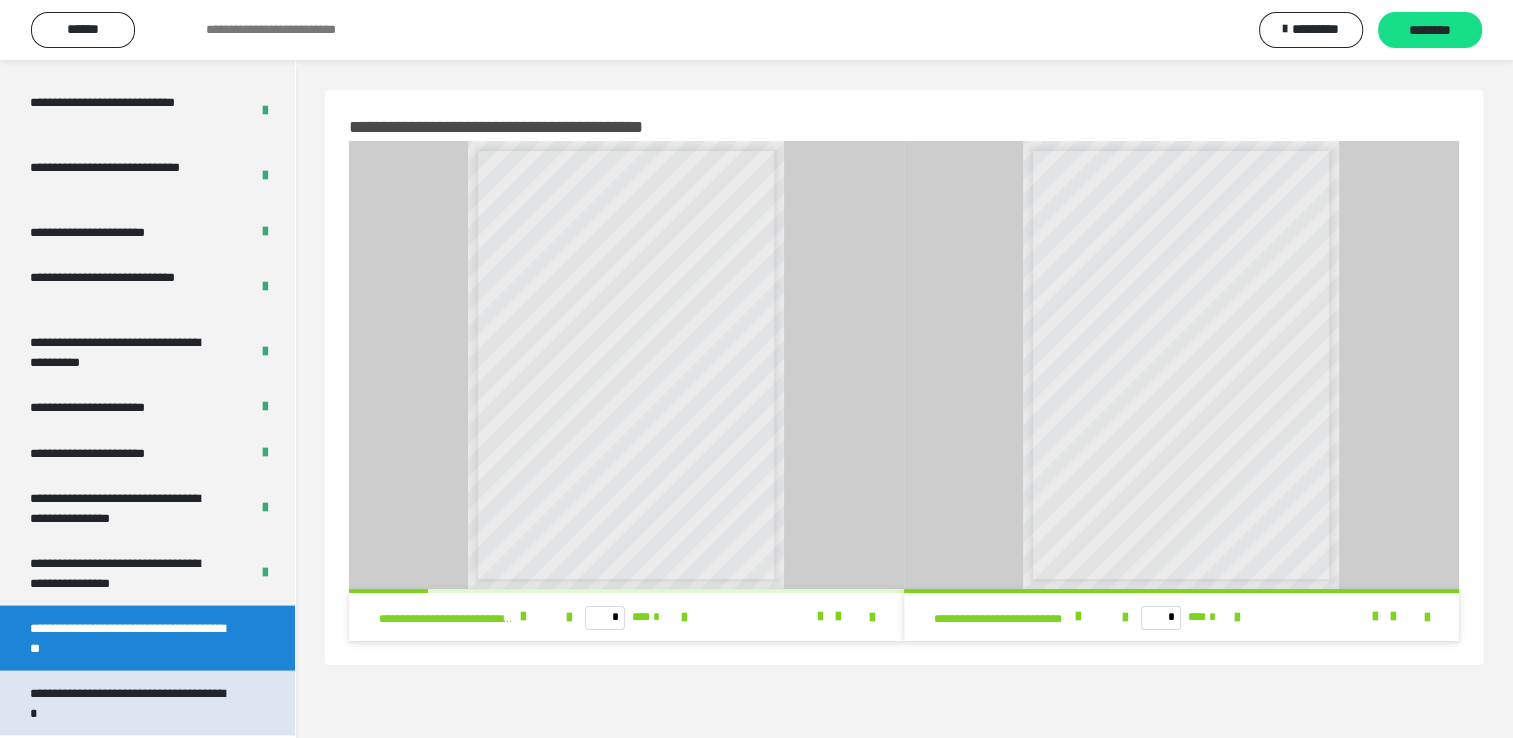 click on "**********" at bounding box center (132, 703) 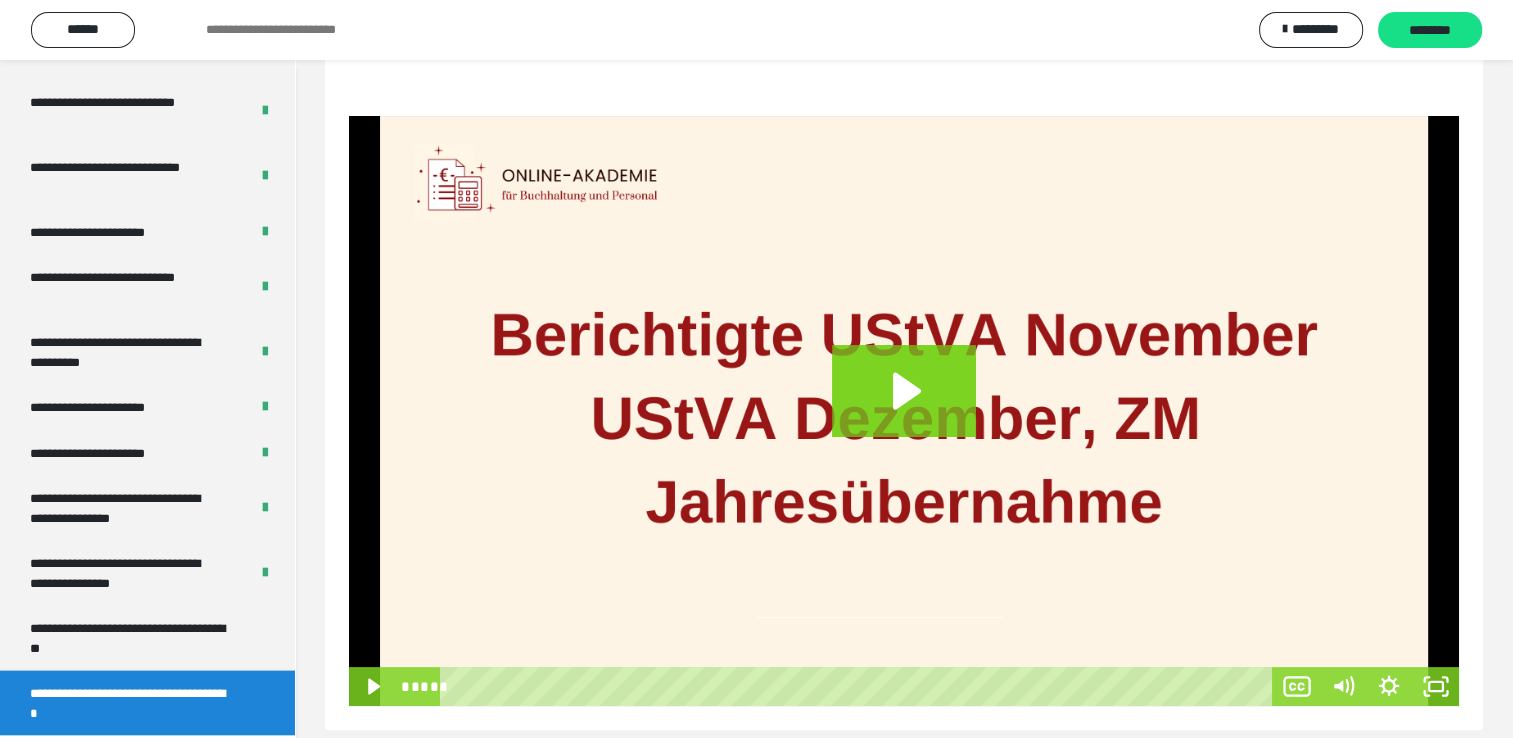 scroll, scrollTop: 263, scrollLeft: 0, axis: vertical 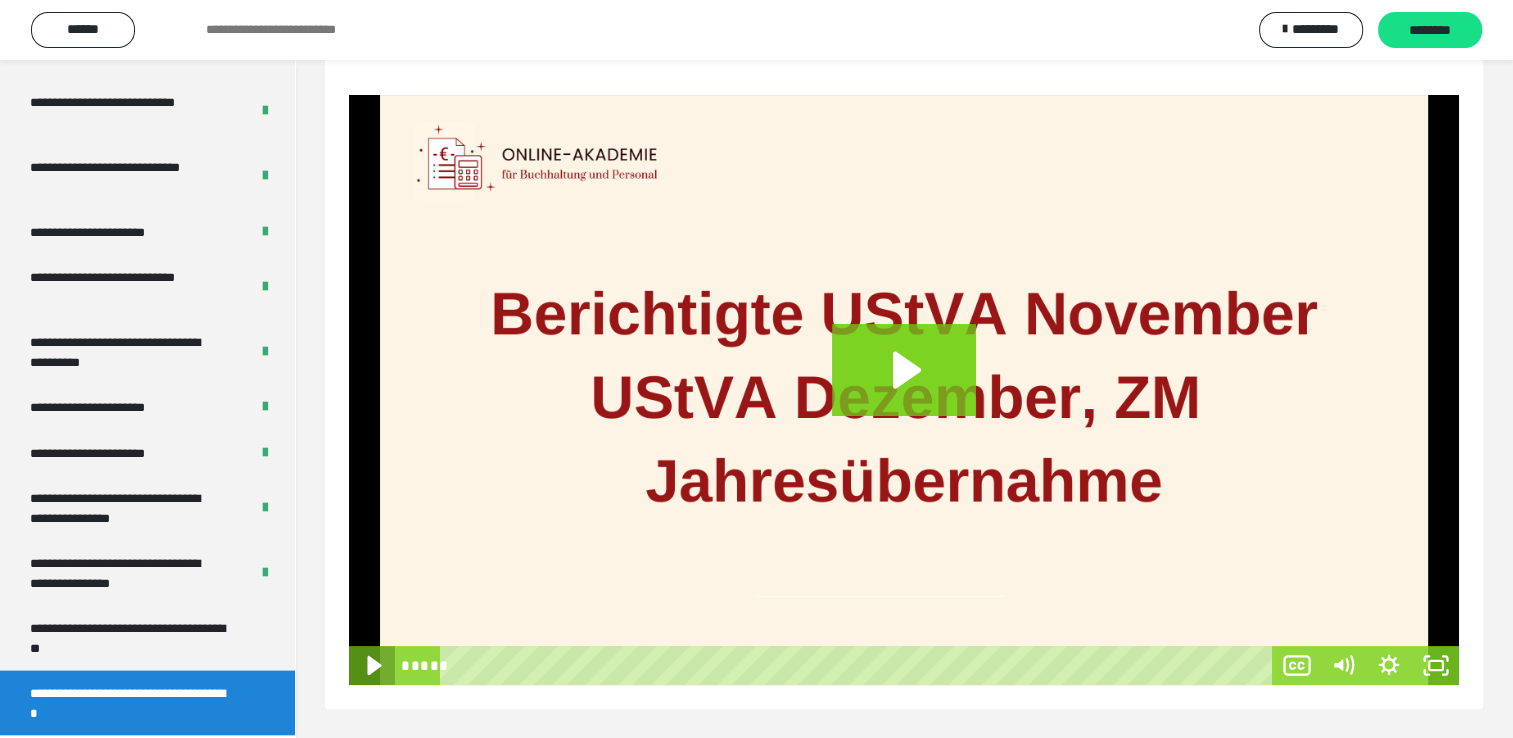 click 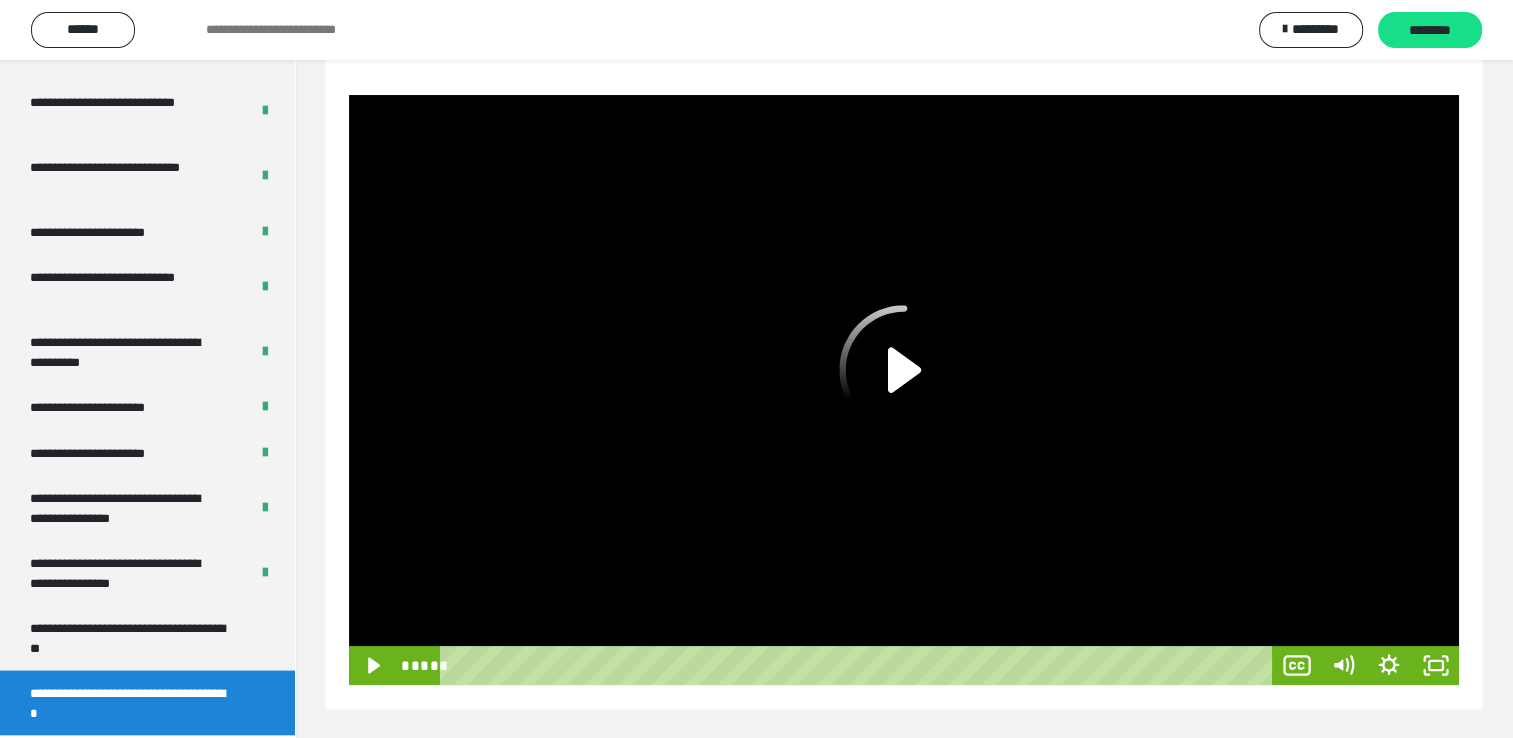 click 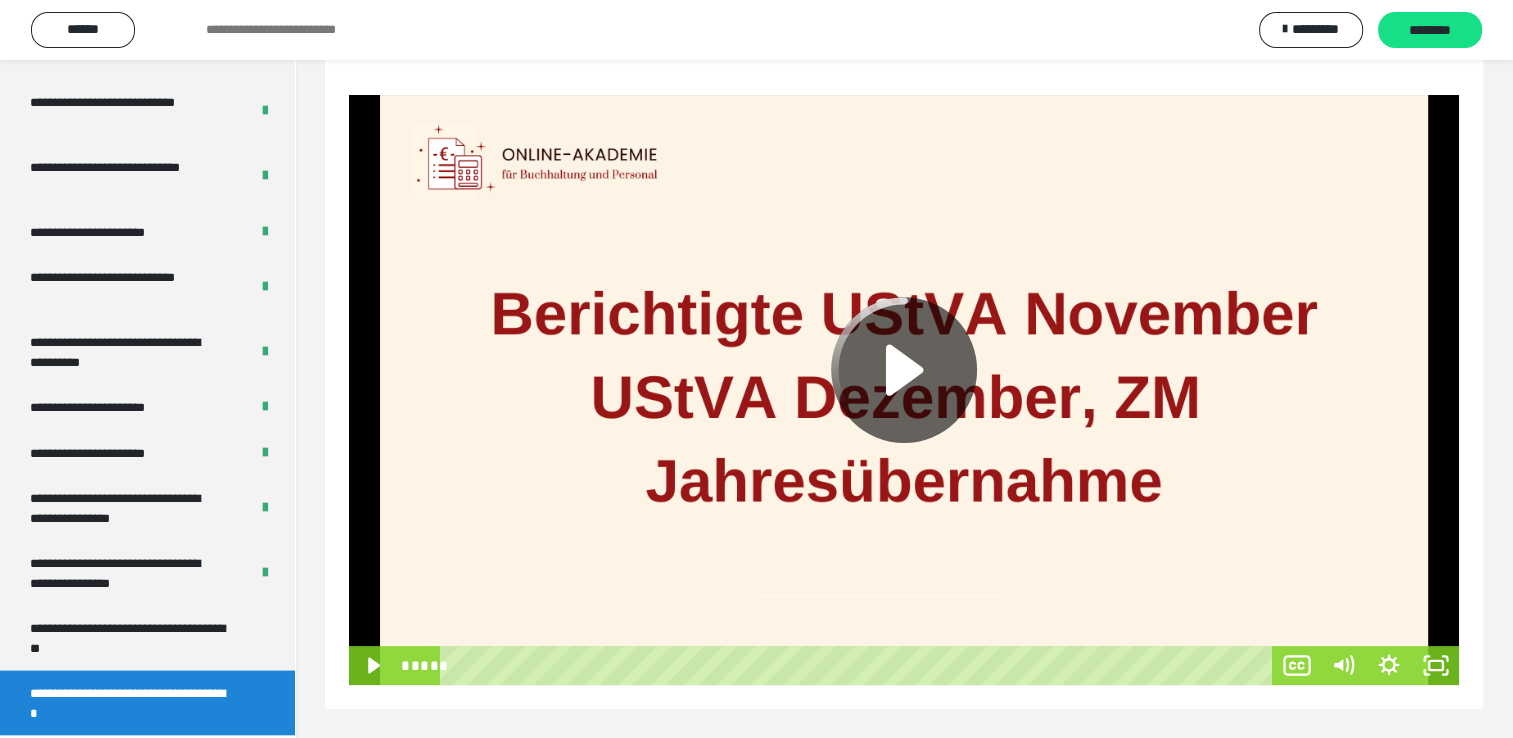 click 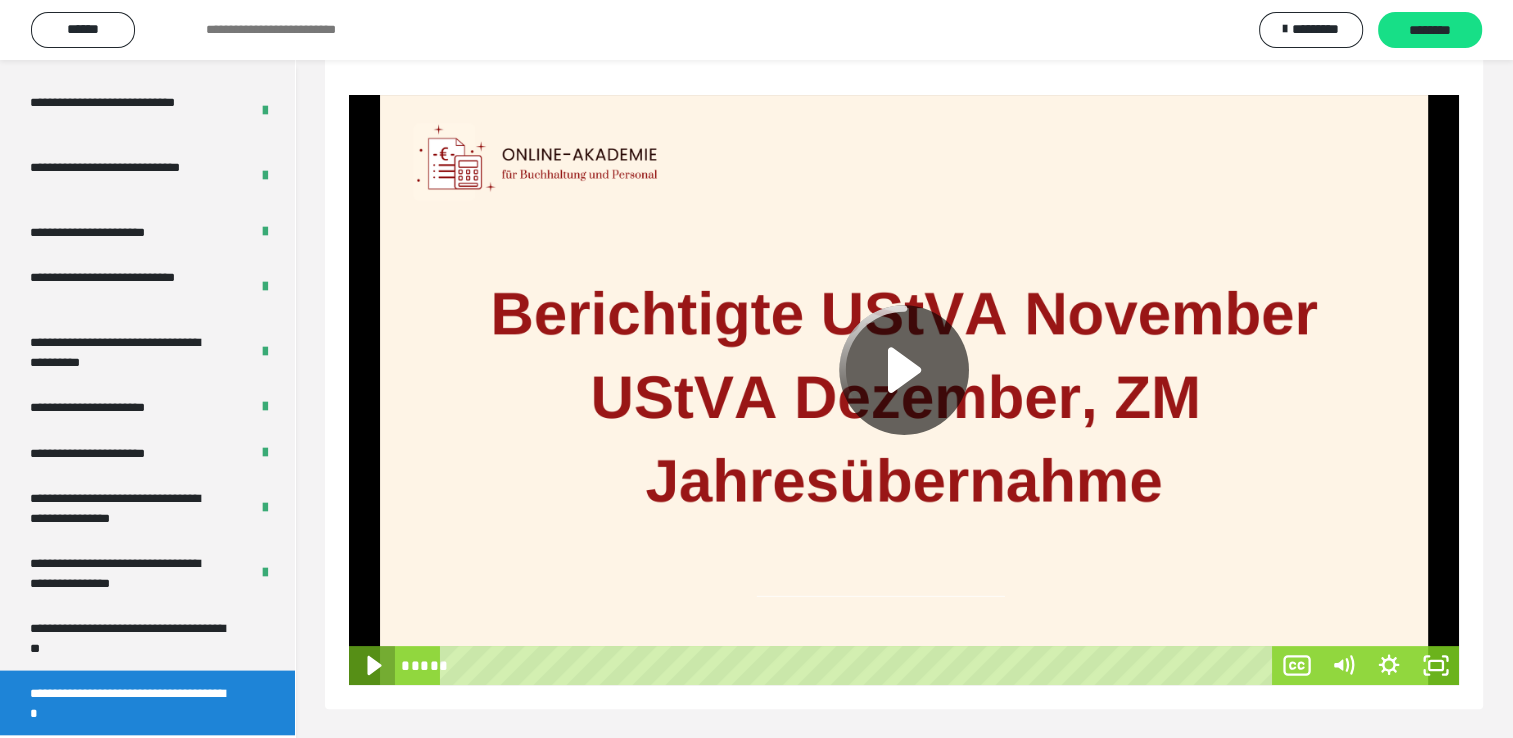 click 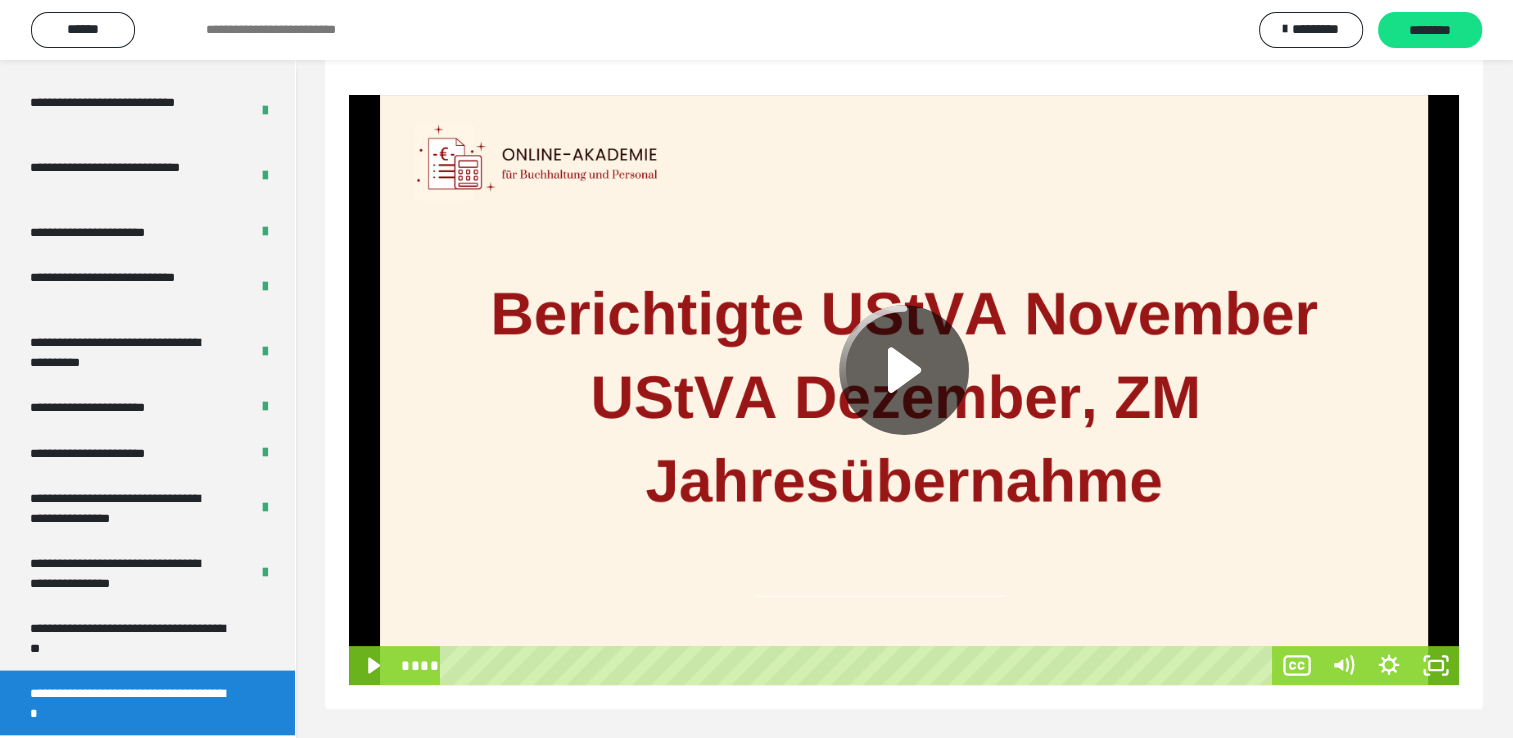 click 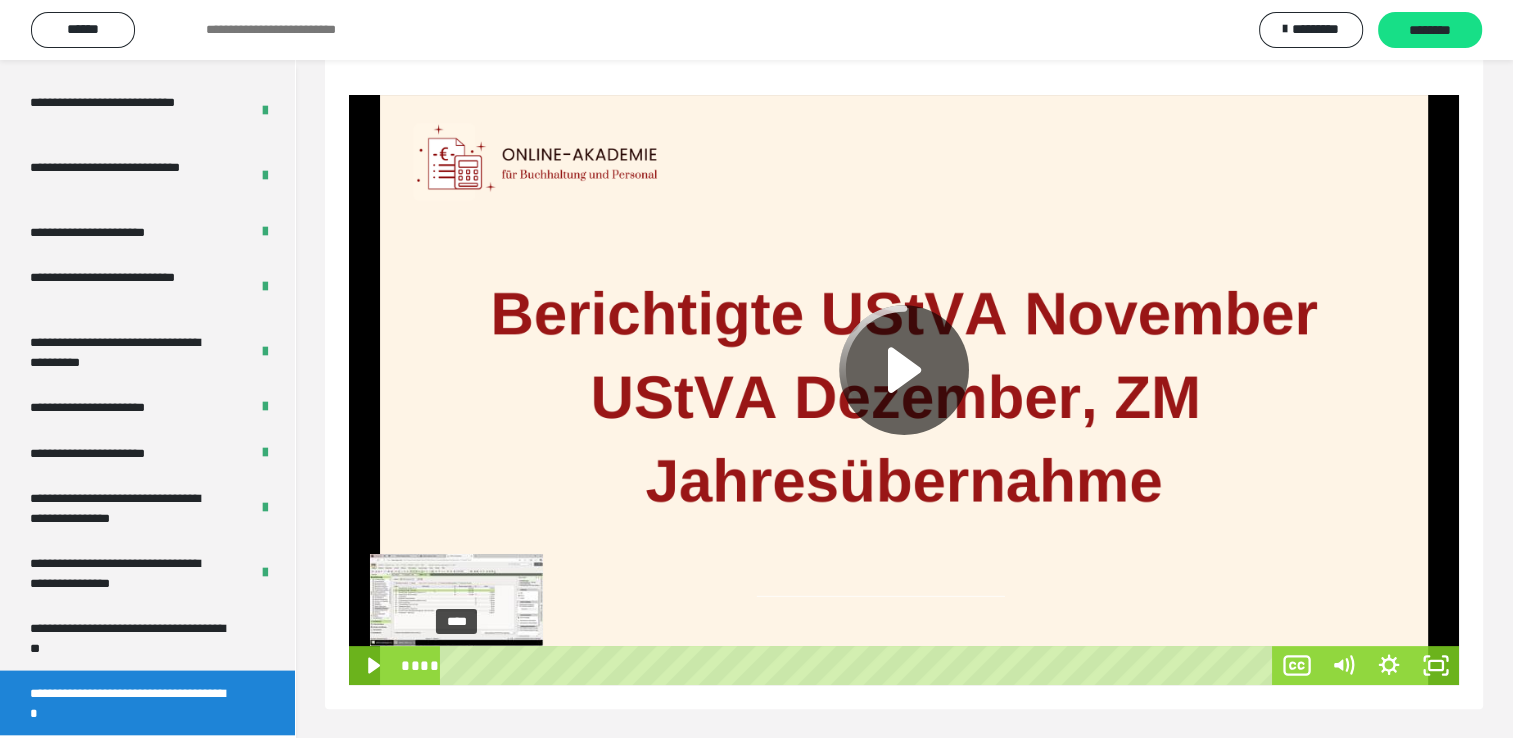 click on "****" at bounding box center (860, 665) 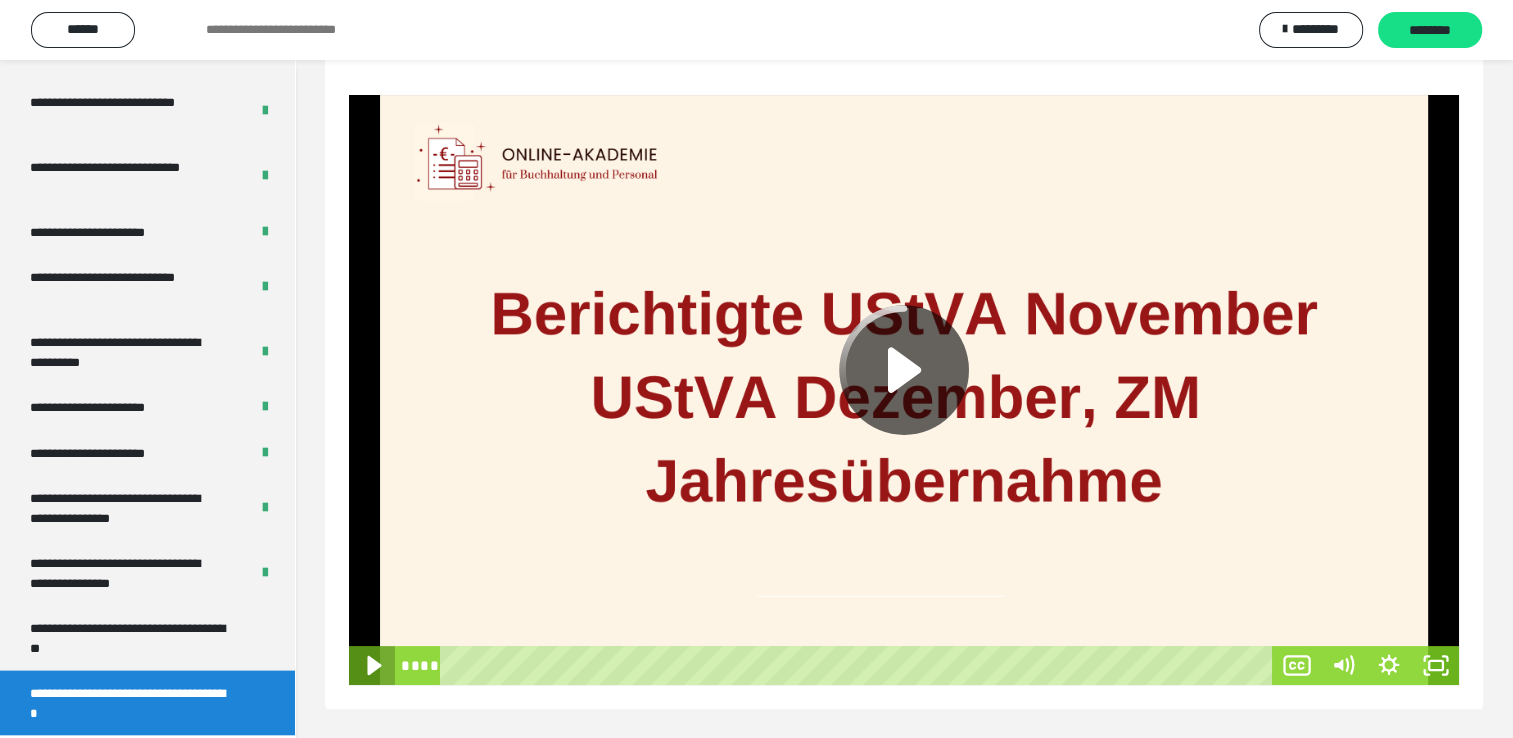click 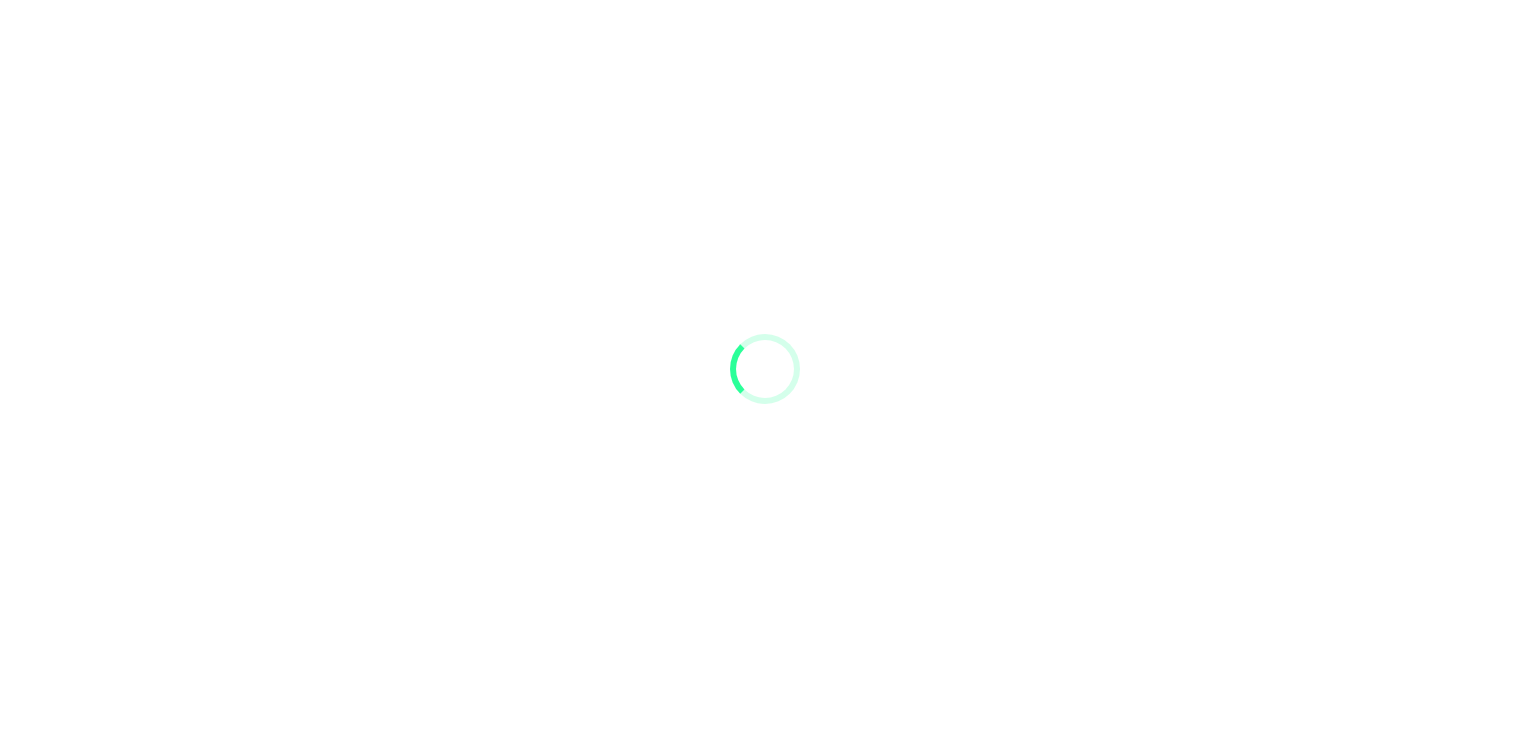 scroll, scrollTop: 0, scrollLeft: 0, axis: both 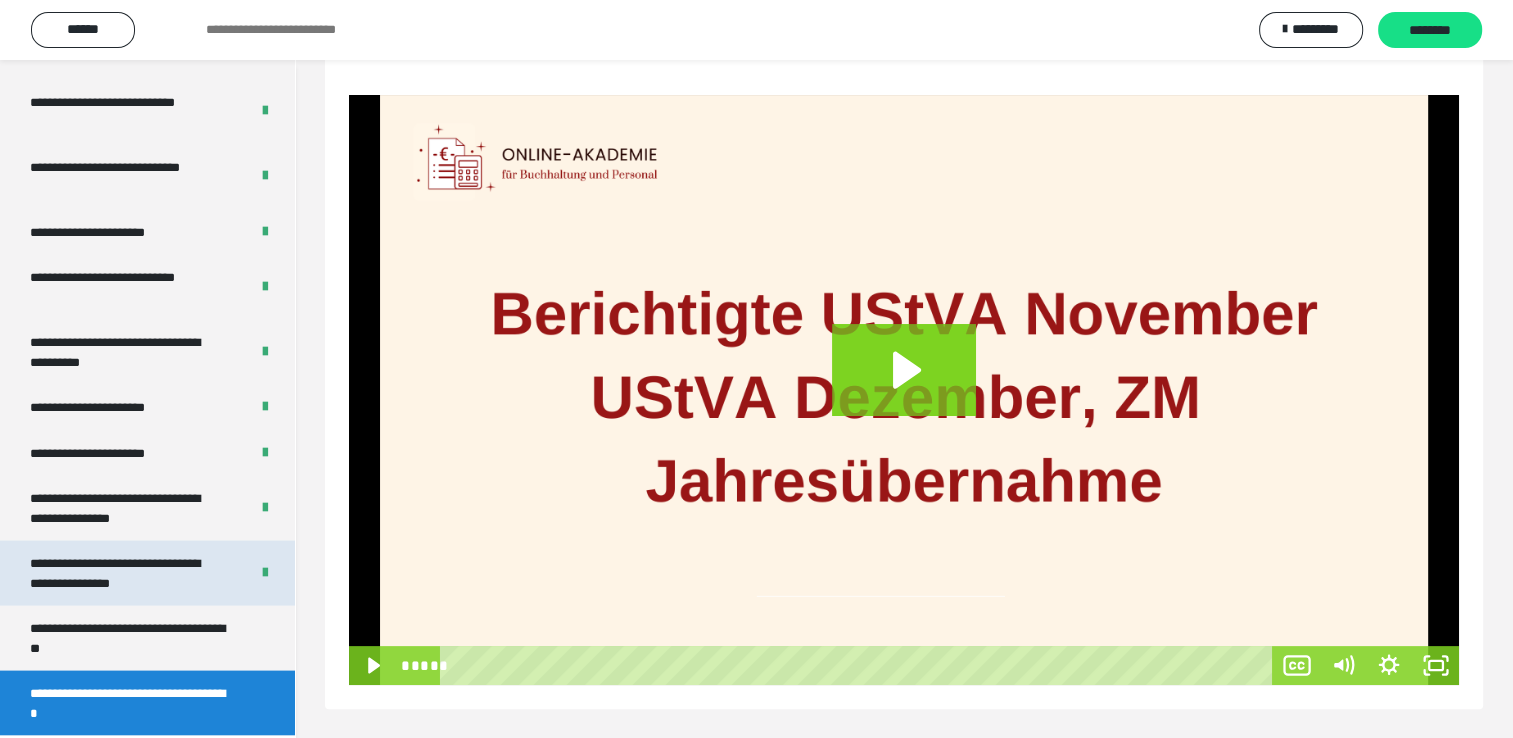 click on "**********" at bounding box center (124, 573) 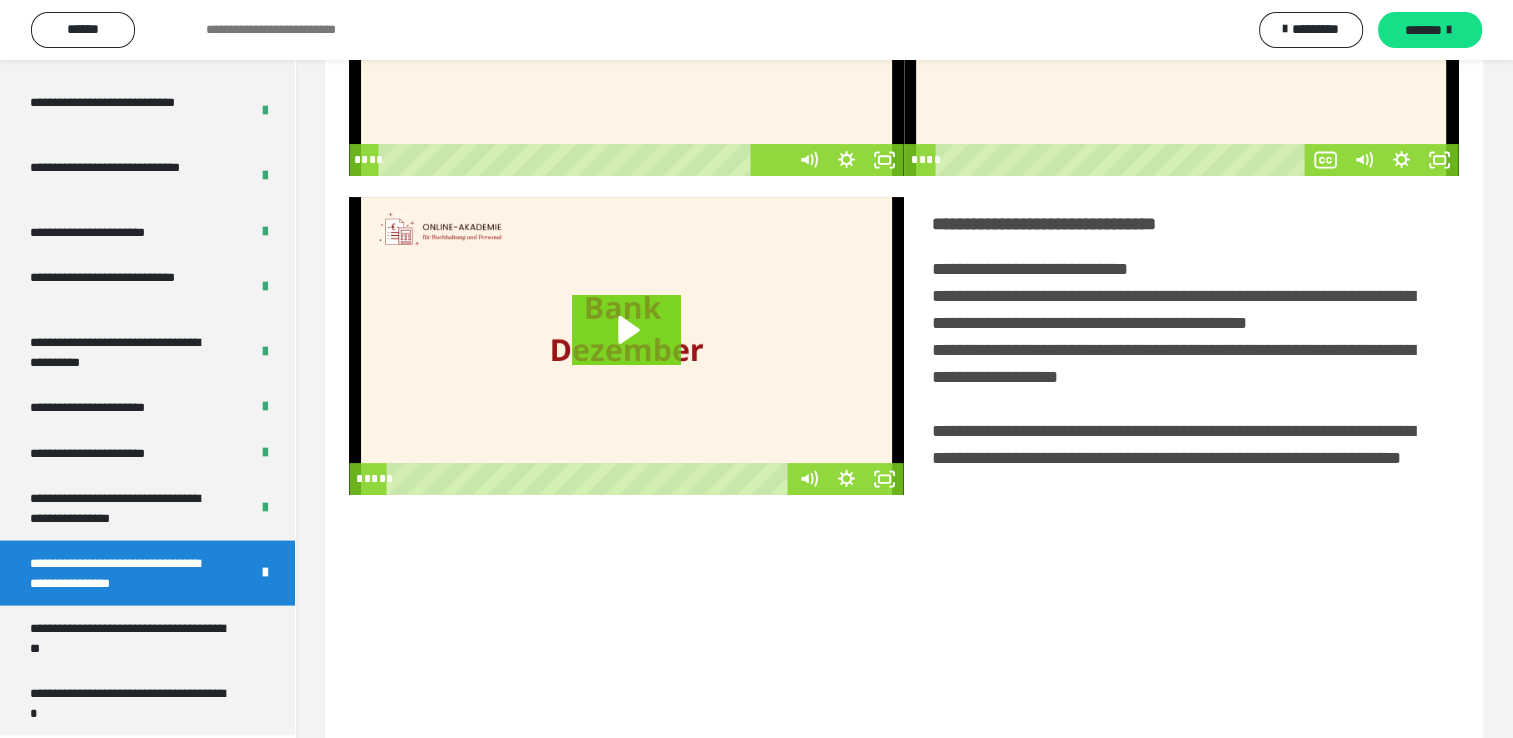 scroll, scrollTop: 60, scrollLeft: 0, axis: vertical 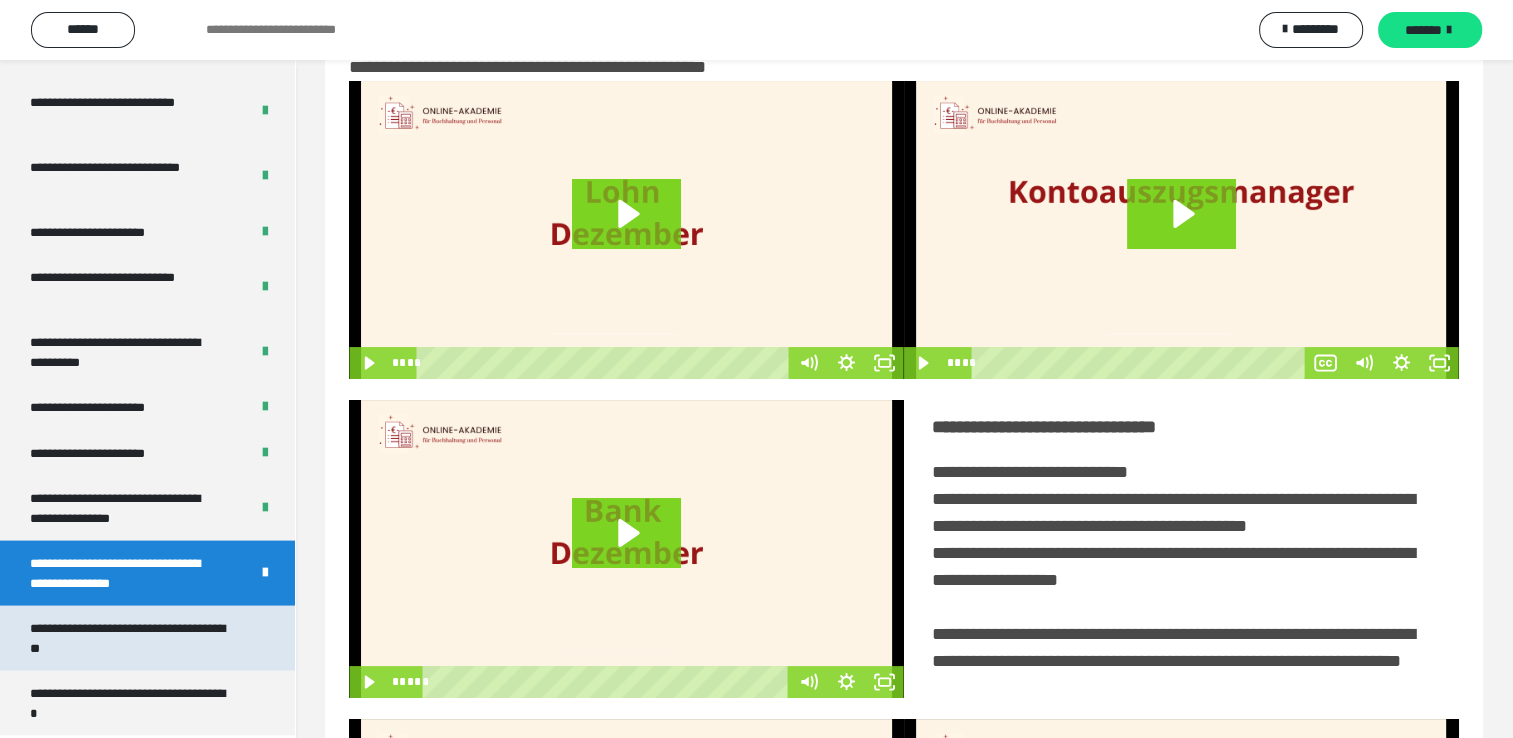 click on "**********" at bounding box center [132, 638] 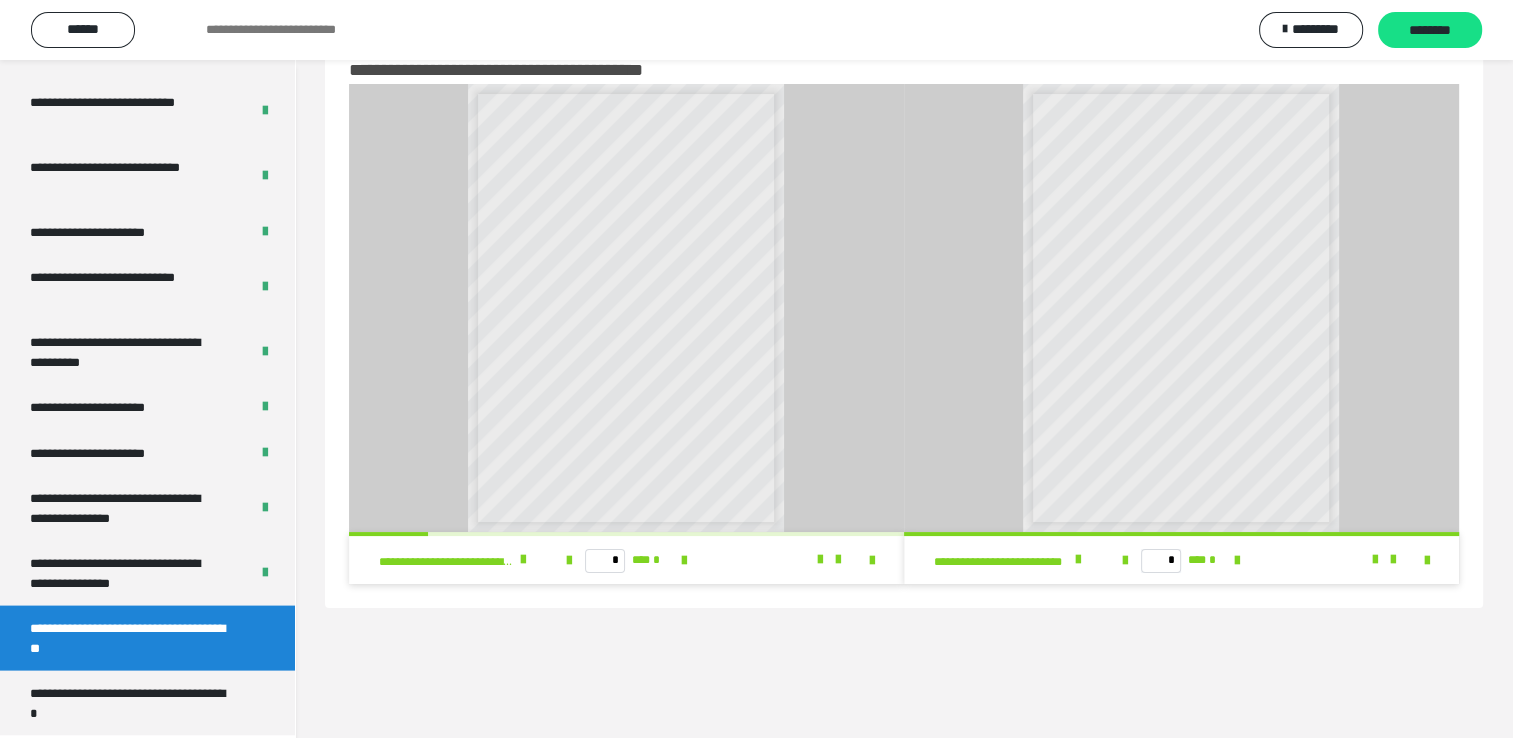 scroll, scrollTop: 60, scrollLeft: 0, axis: vertical 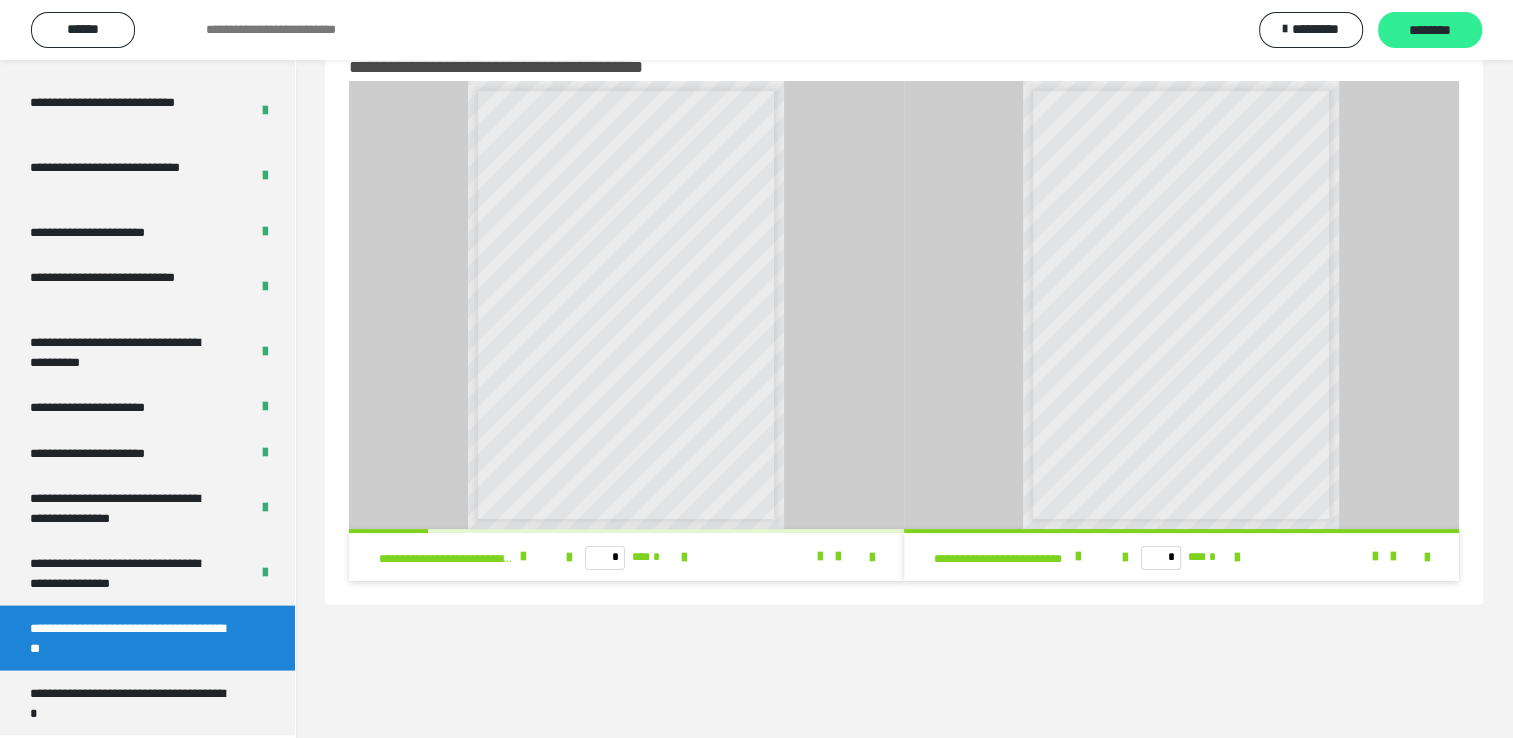 click on "********" at bounding box center [1430, 31] 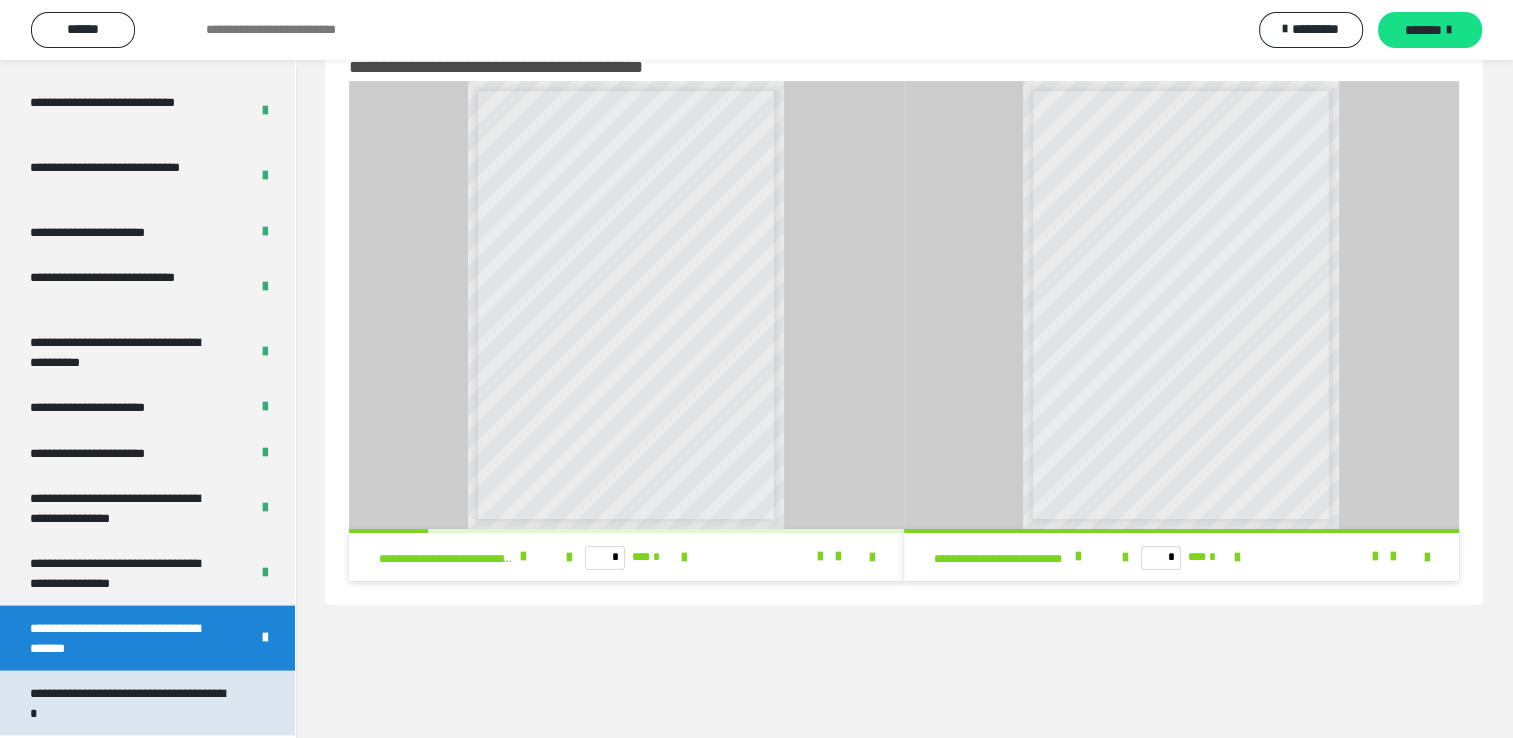 click on "**********" at bounding box center [132, 703] 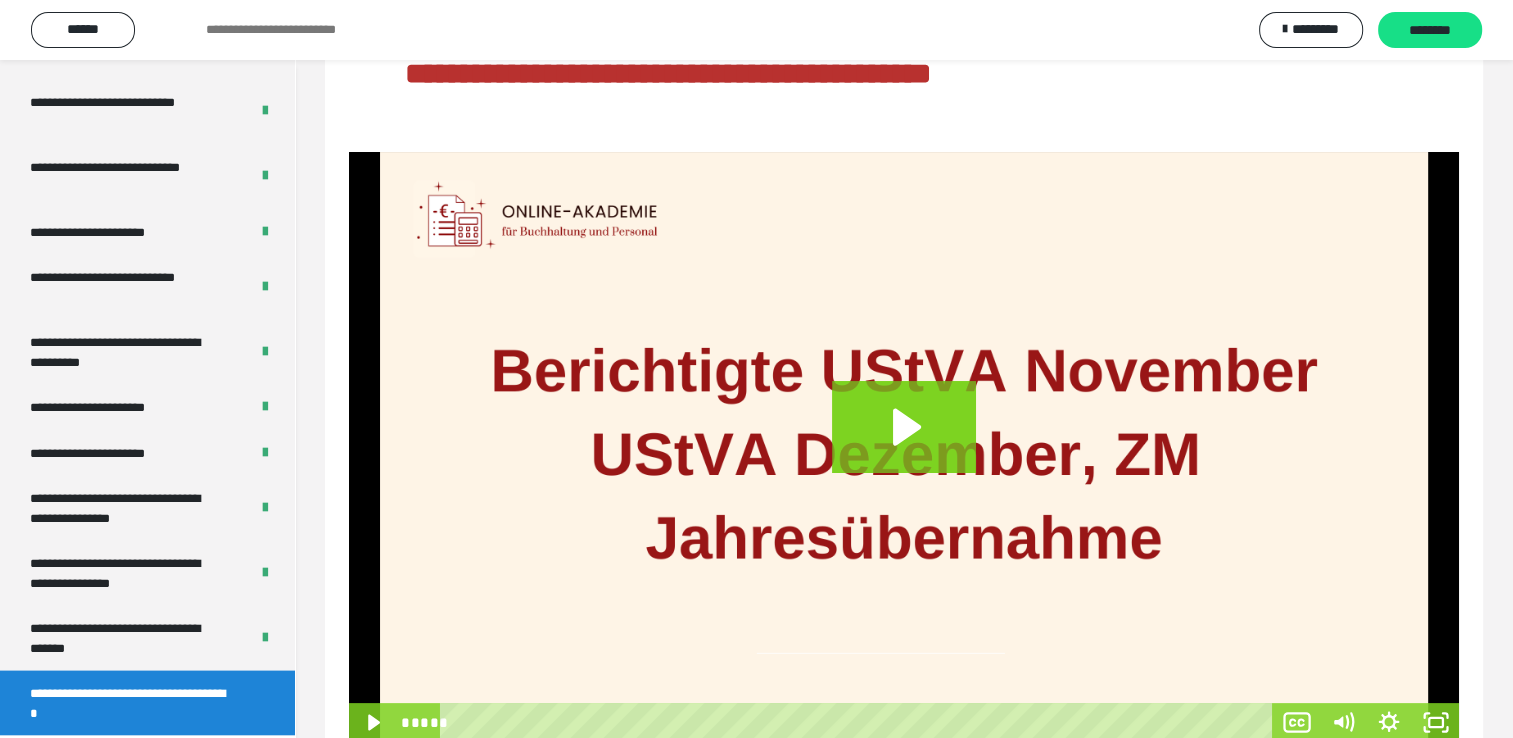 scroll, scrollTop: 263, scrollLeft: 0, axis: vertical 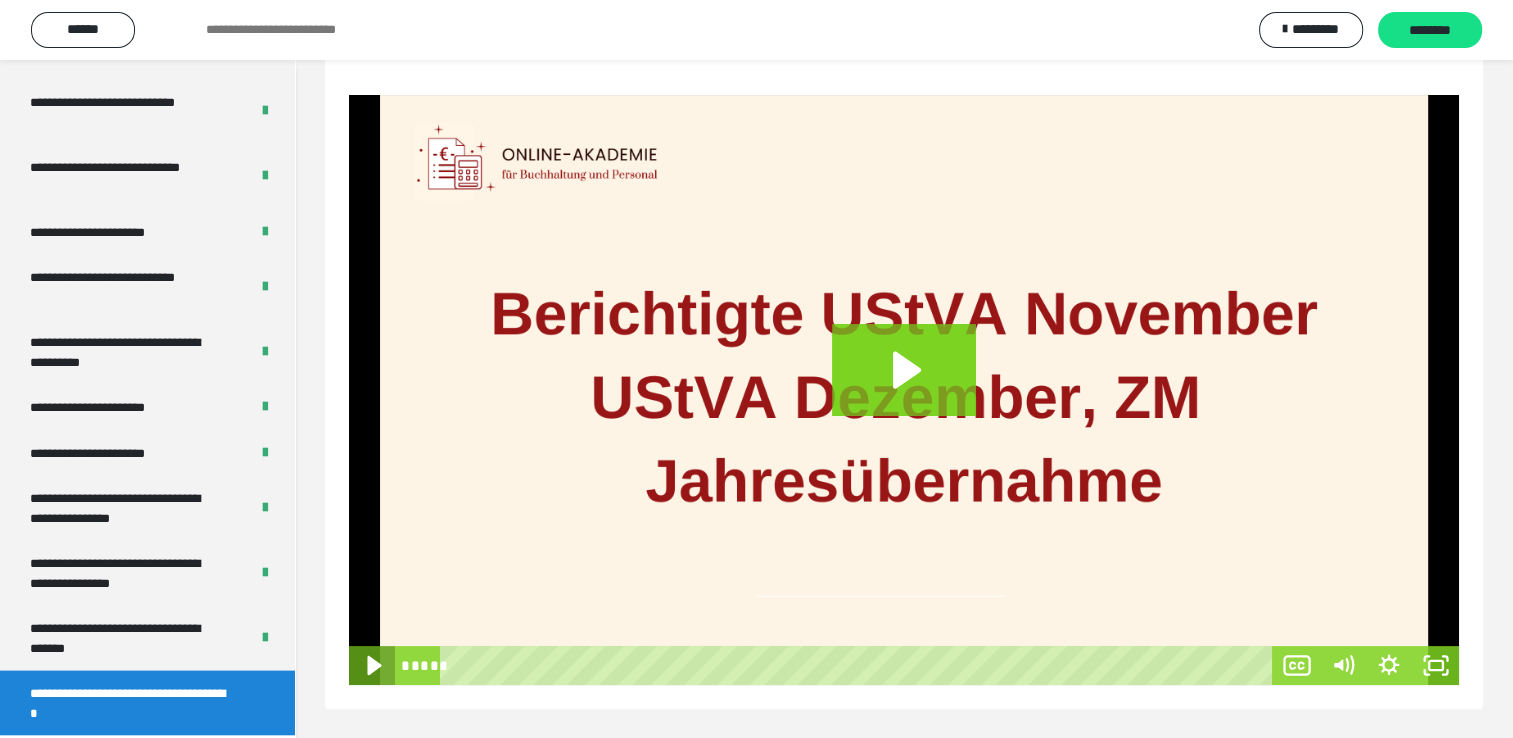 click 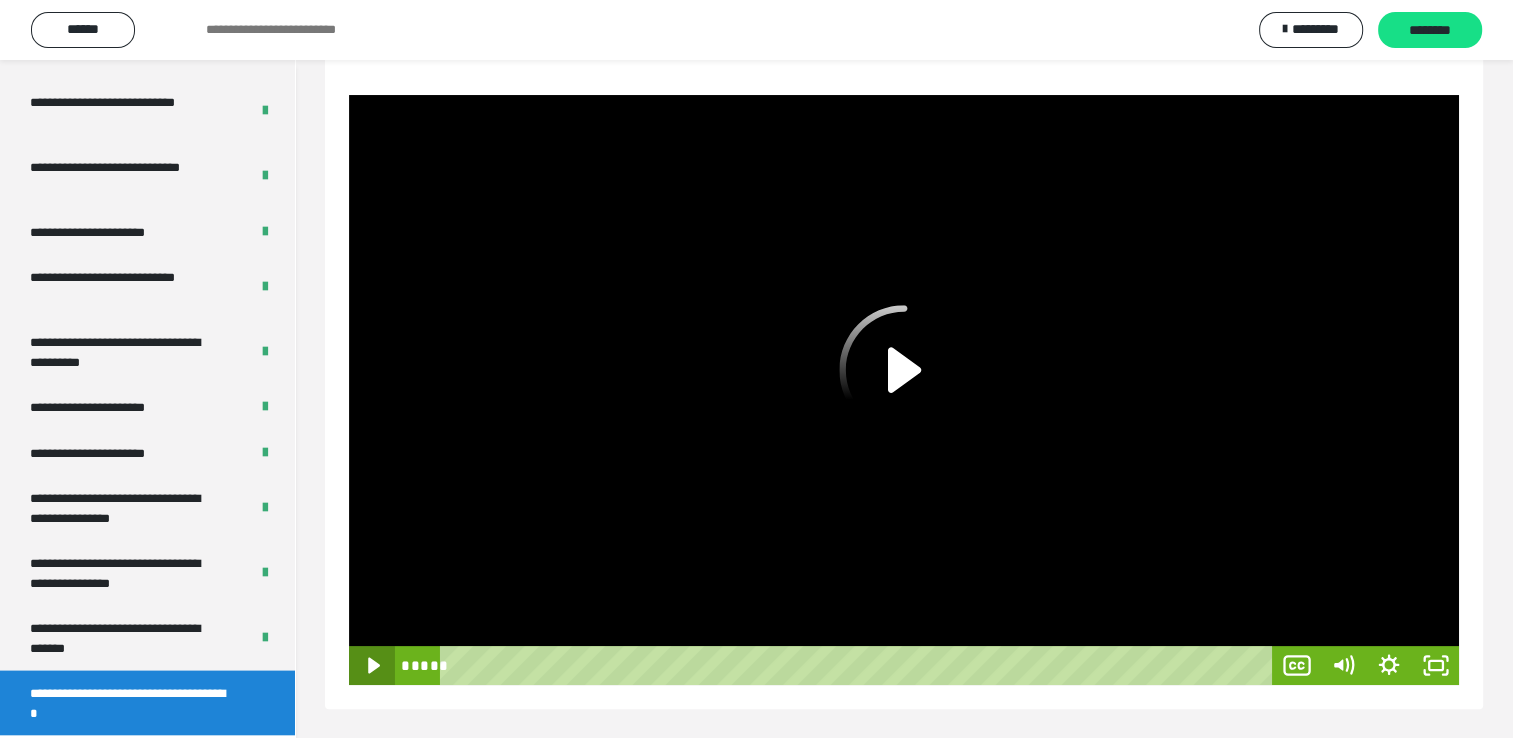 click 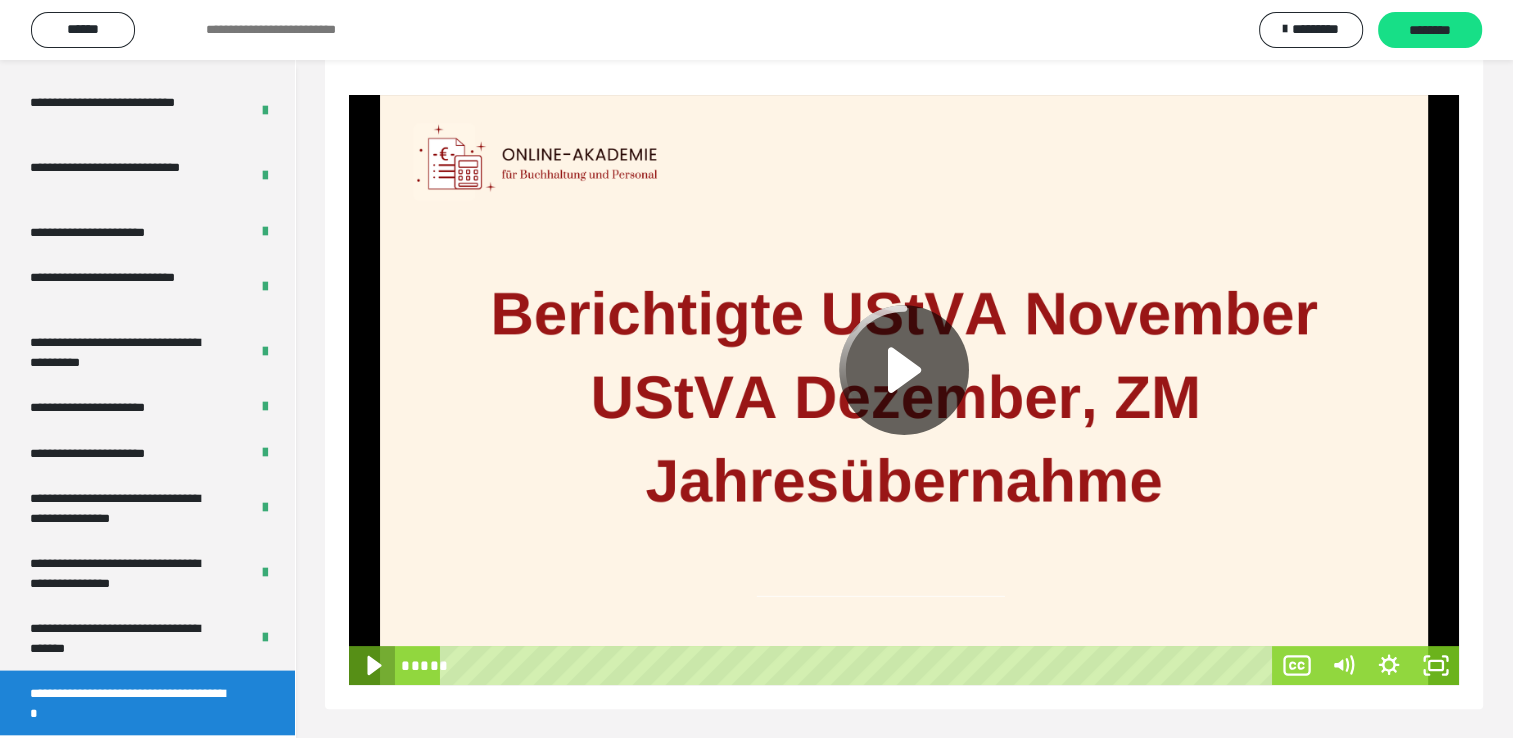 drag, startPoint x: 378, startPoint y: 657, endPoint x: 366, endPoint y: 630, distance: 29.546574 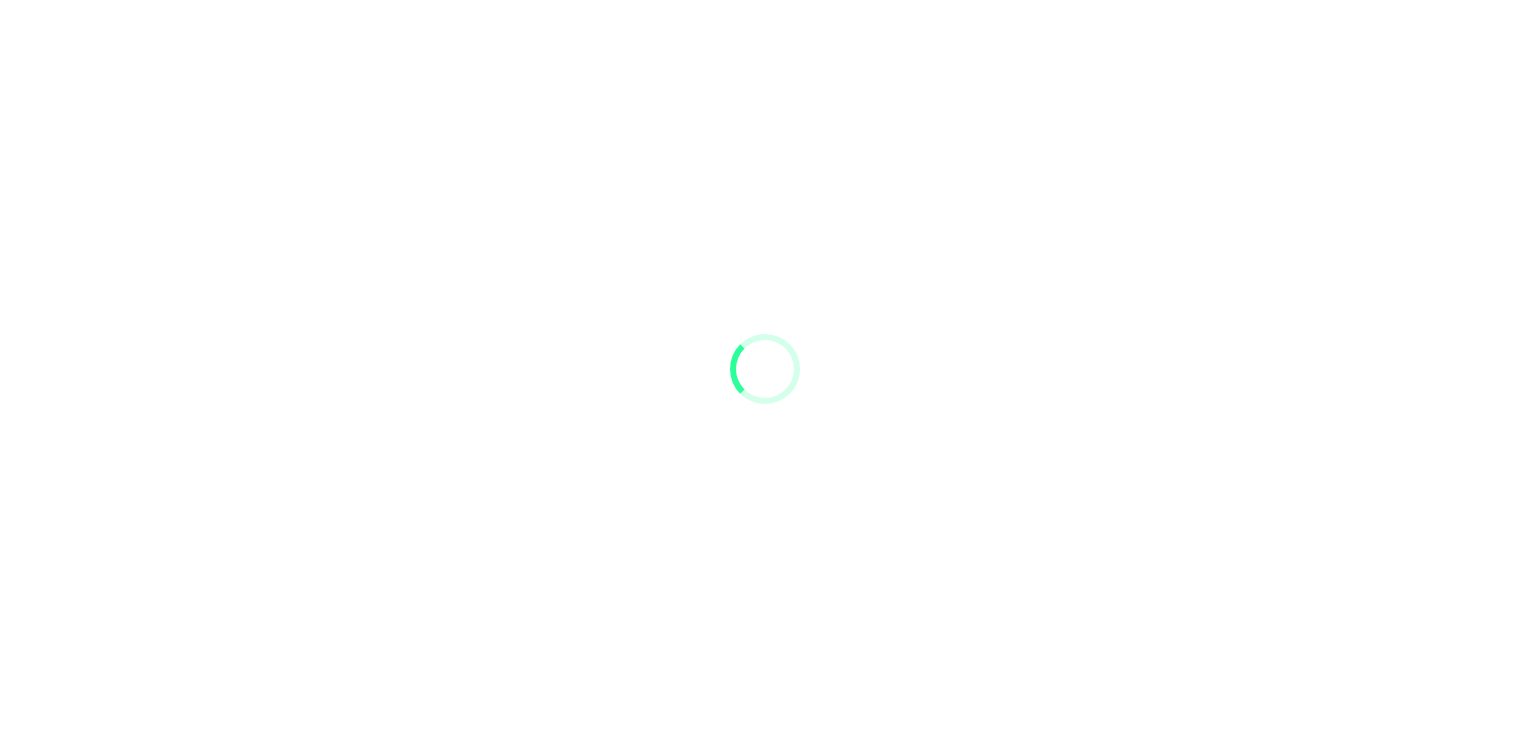 scroll, scrollTop: 0, scrollLeft: 0, axis: both 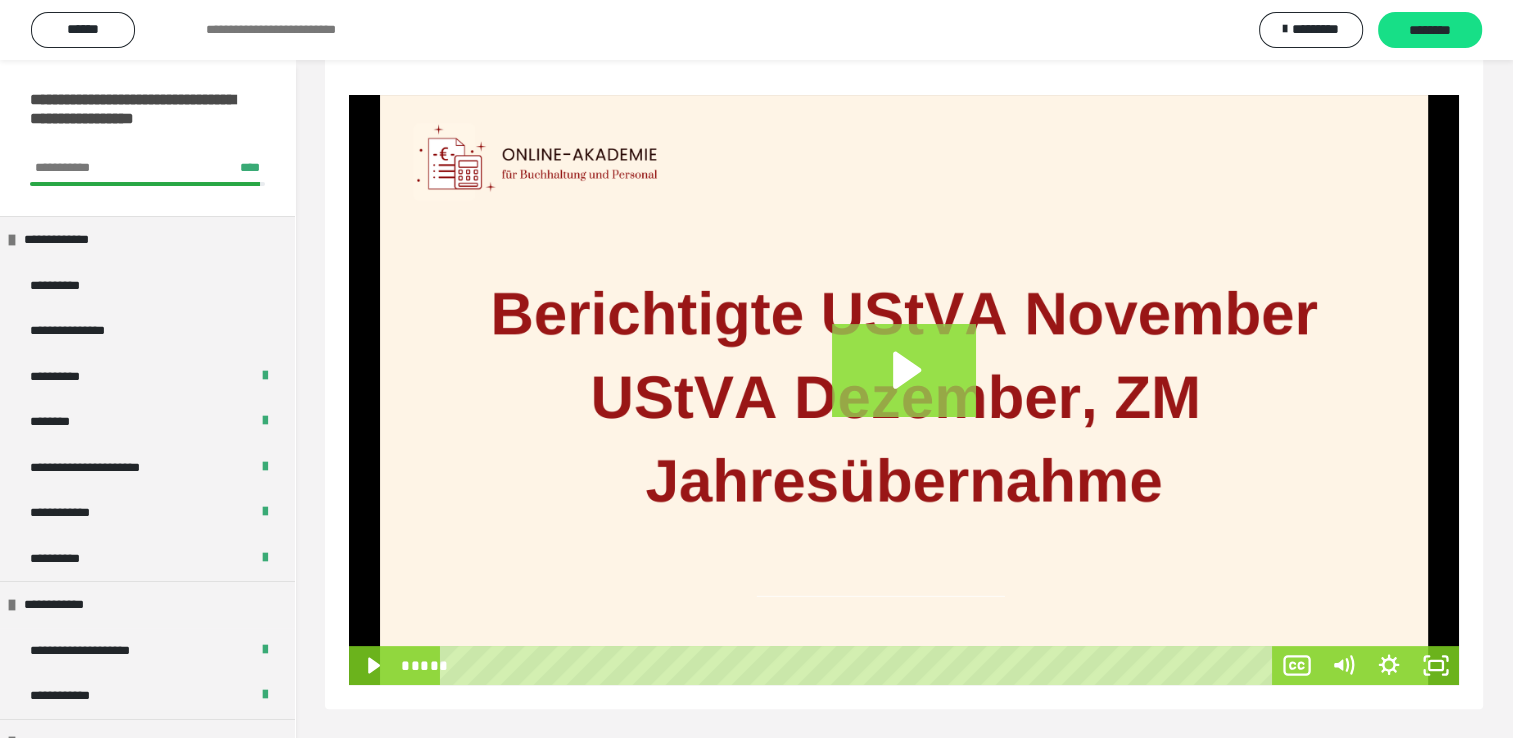 click 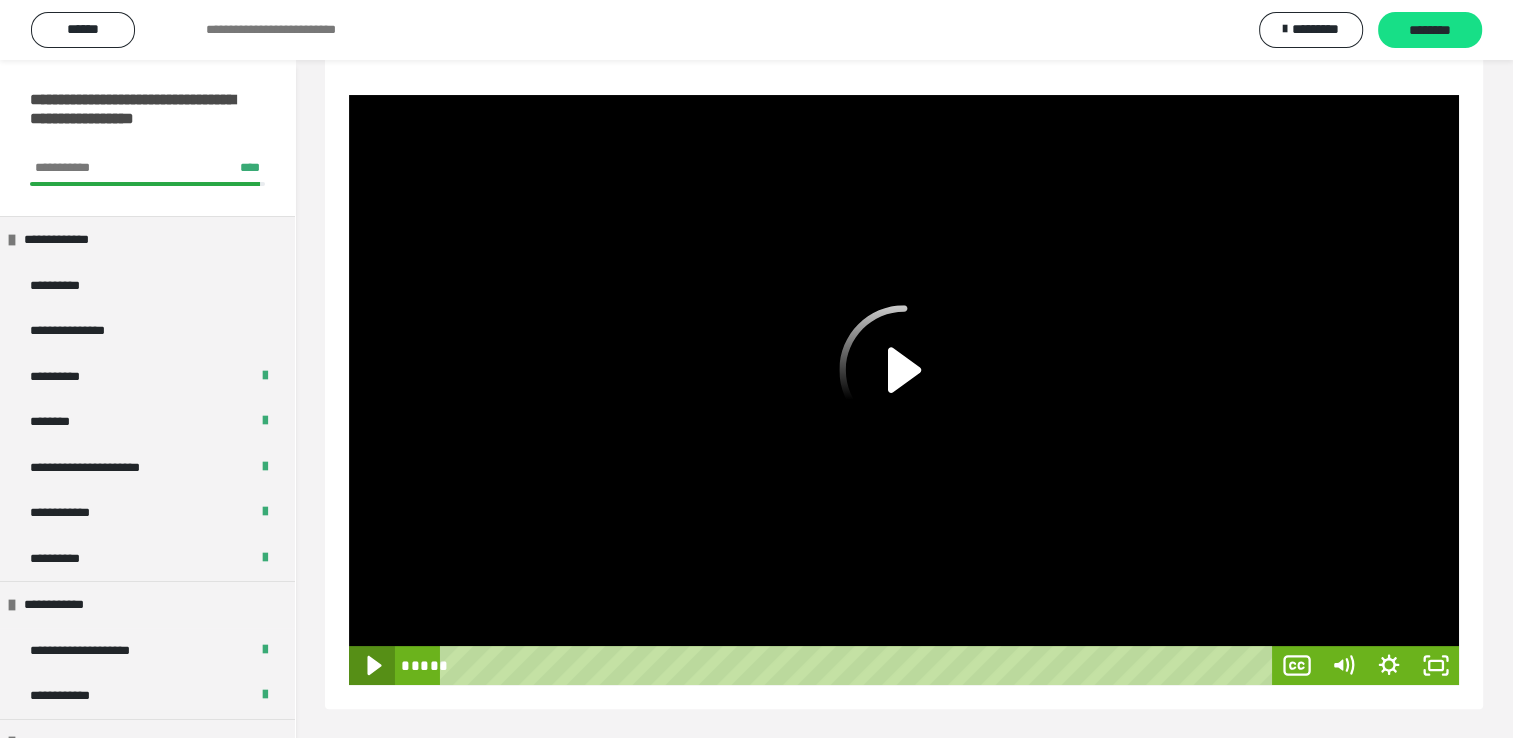 click 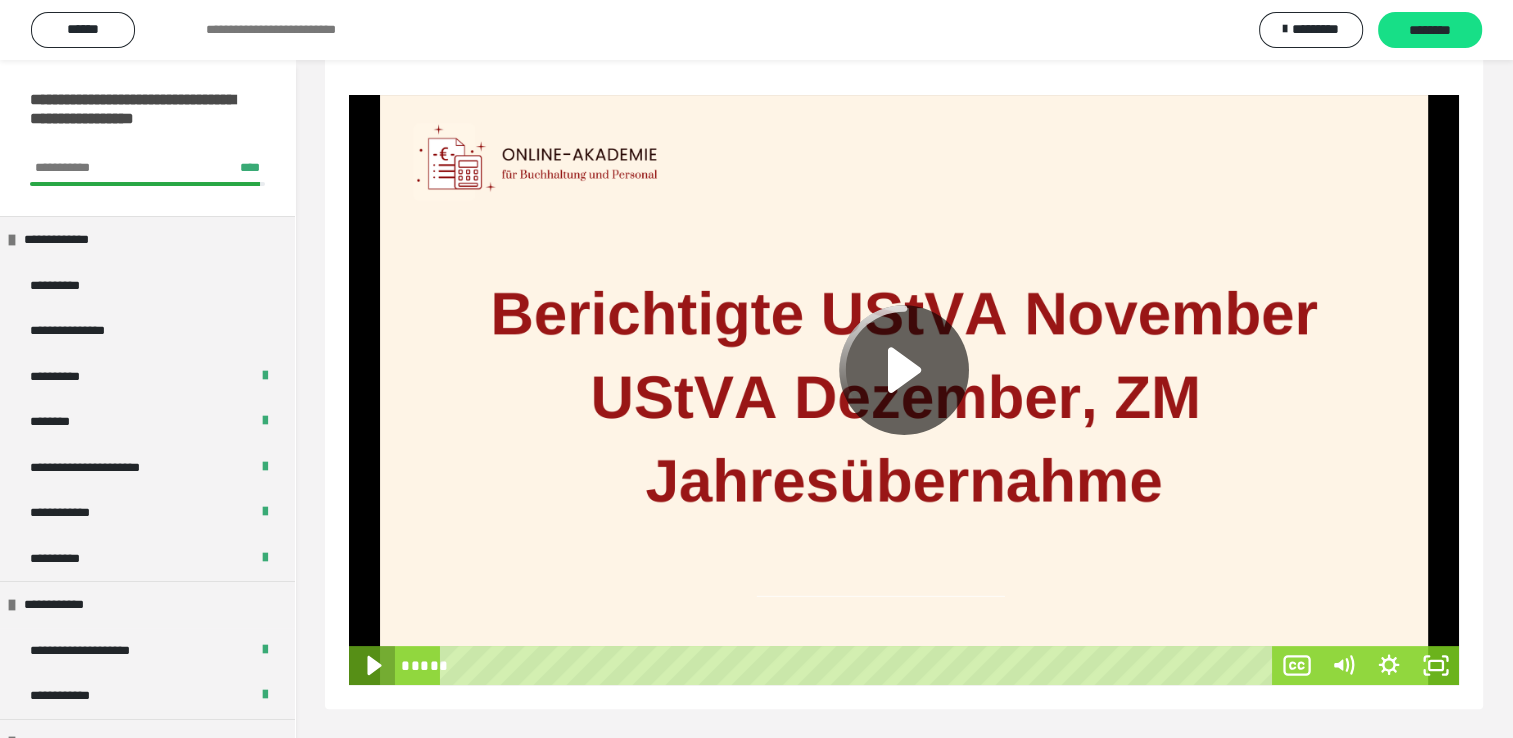 click 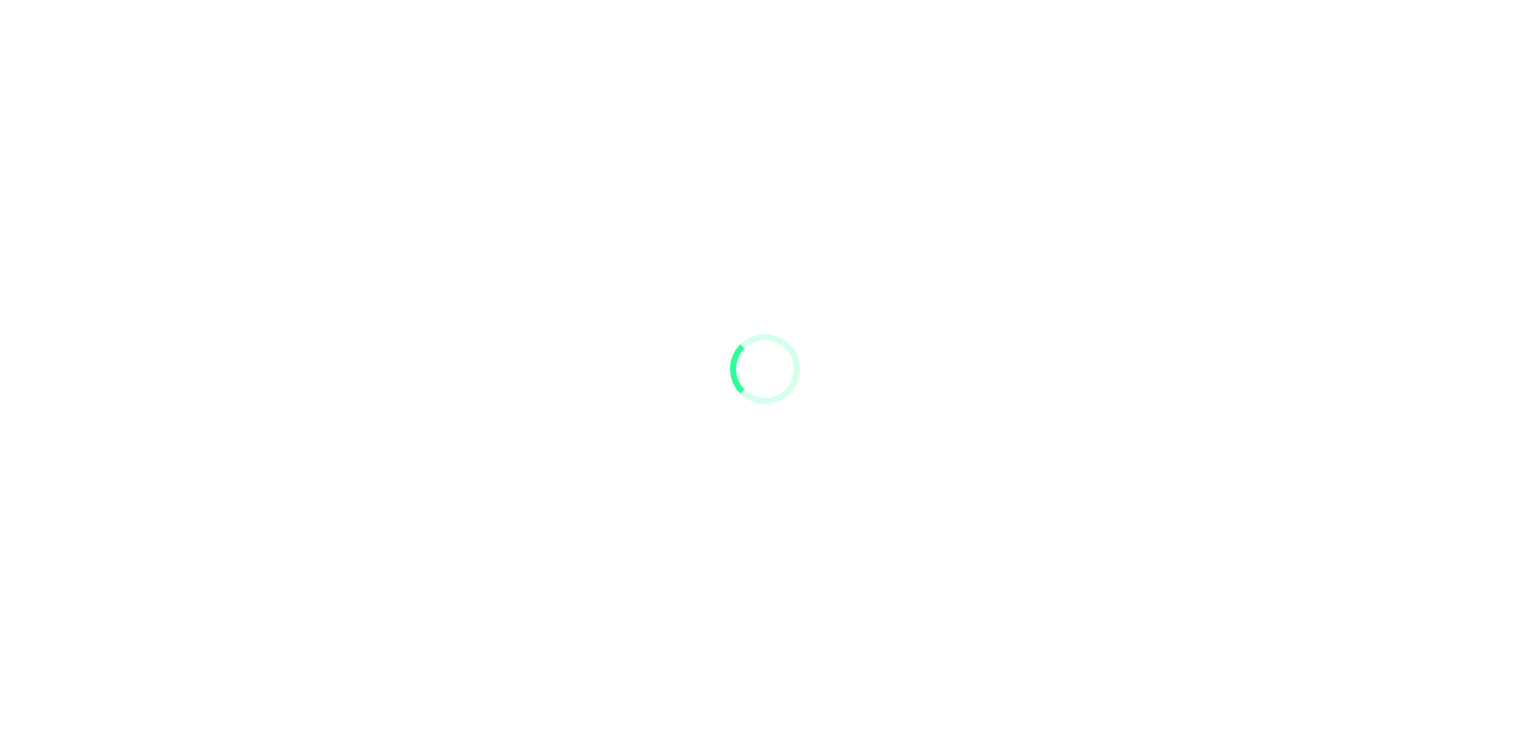 scroll, scrollTop: 0, scrollLeft: 0, axis: both 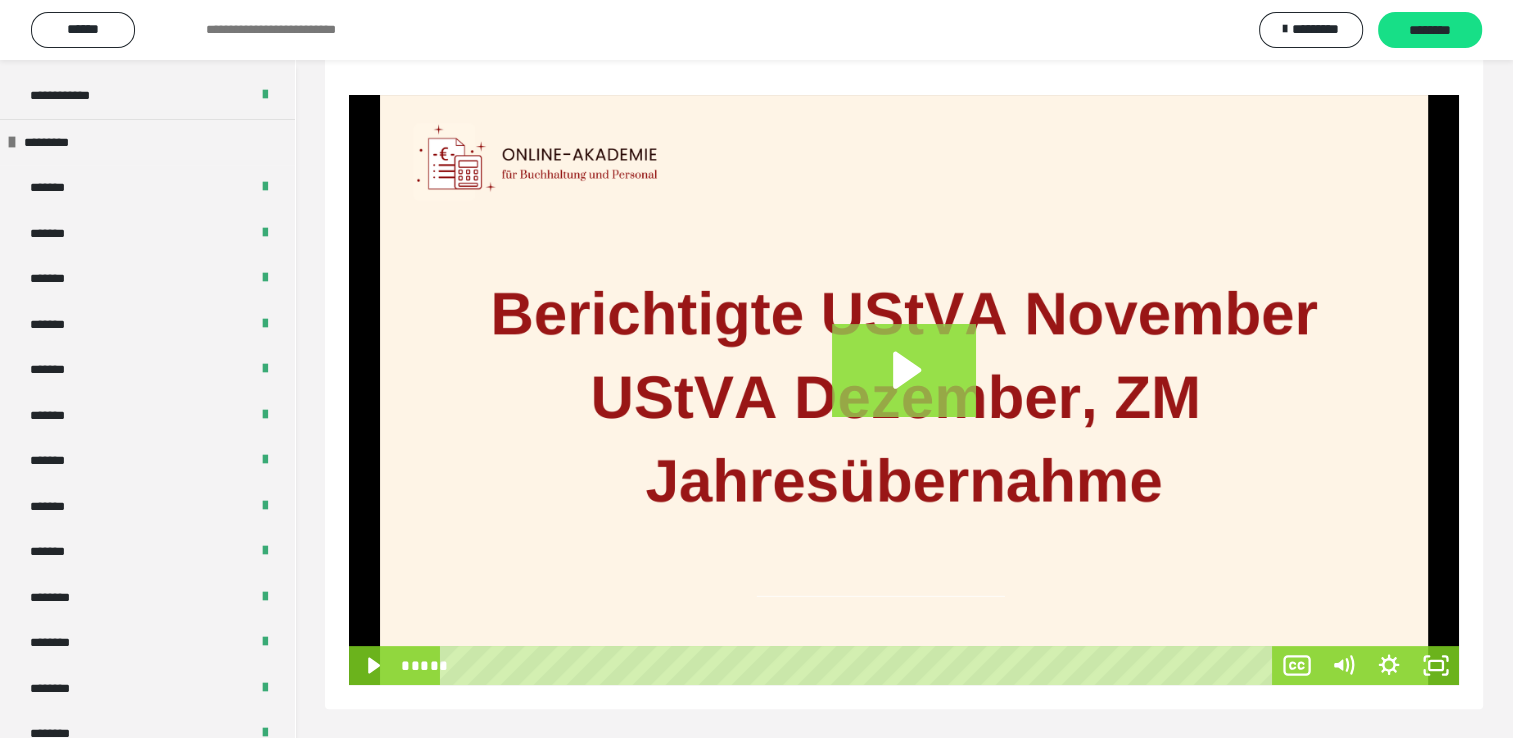 click 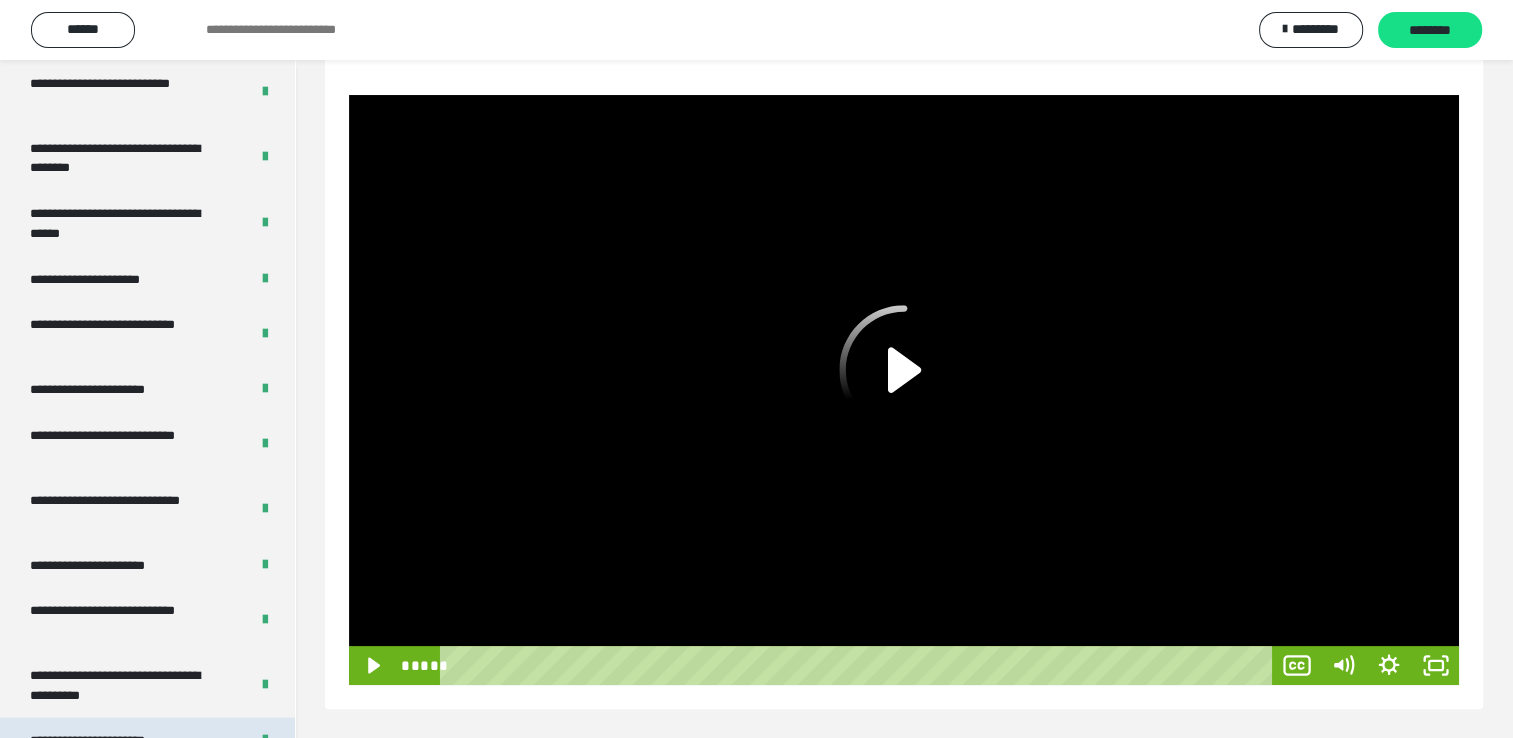 scroll, scrollTop: 3948, scrollLeft: 0, axis: vertical 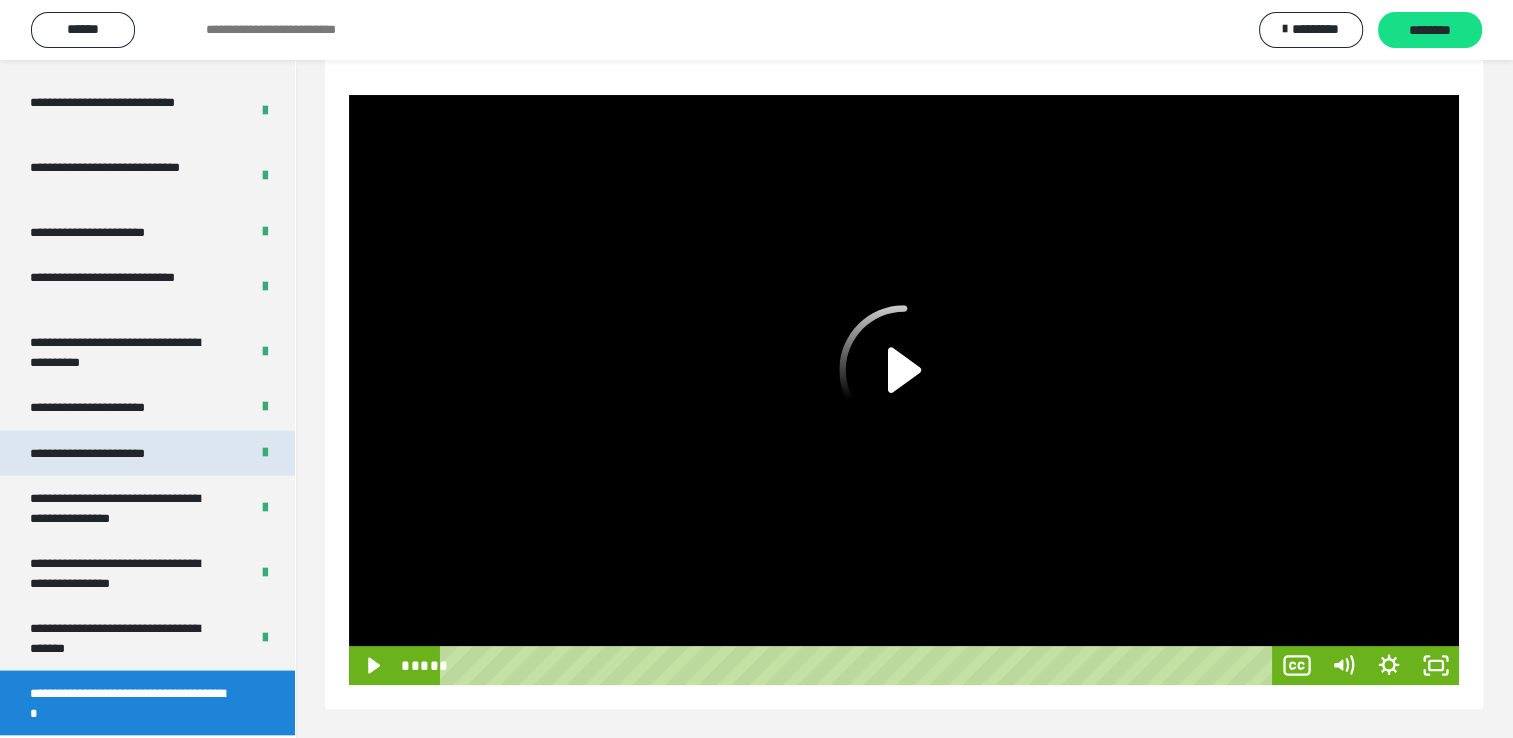 click on "**********" at bounding box center [111, 454] 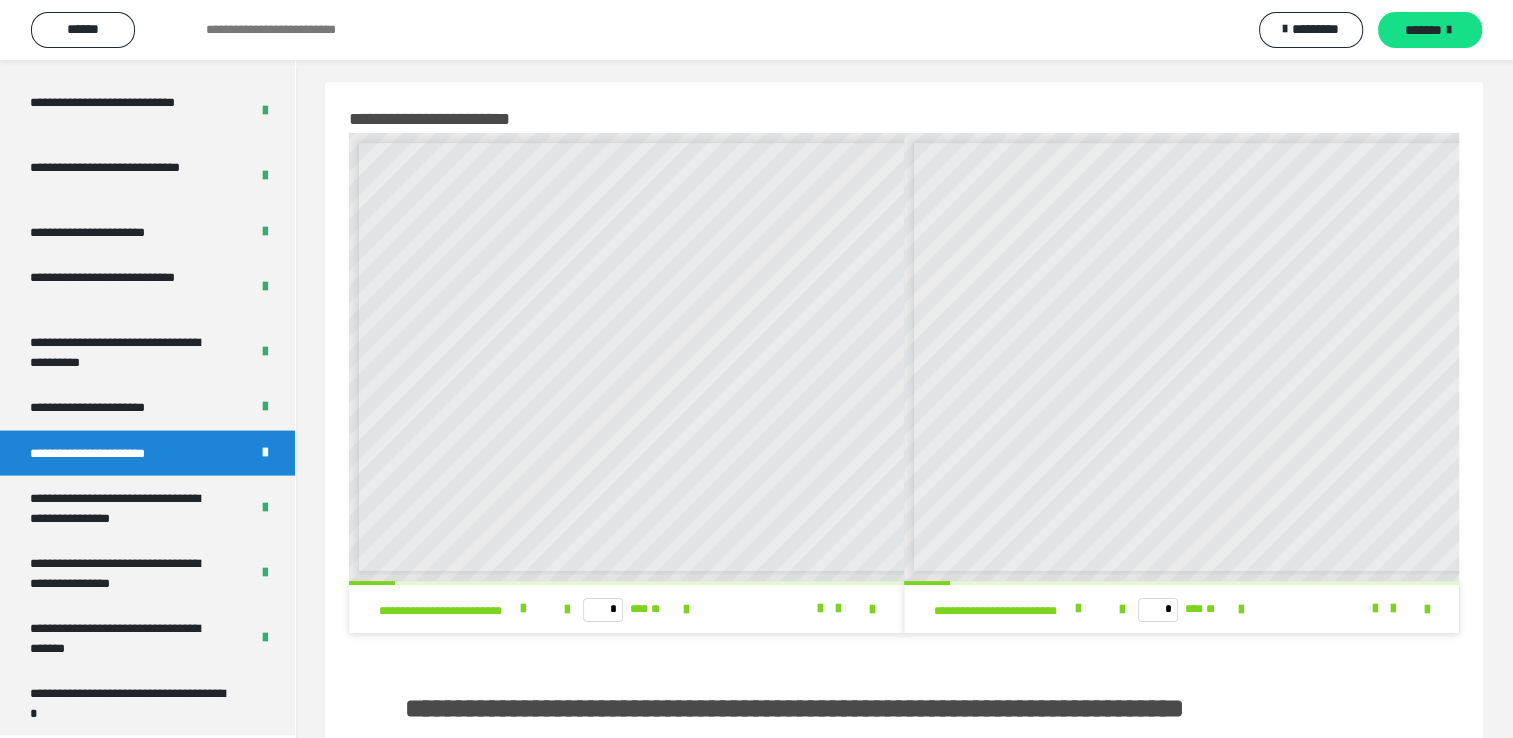 scroll, scrollTop: 0, scrollLeft: 0, axis: both 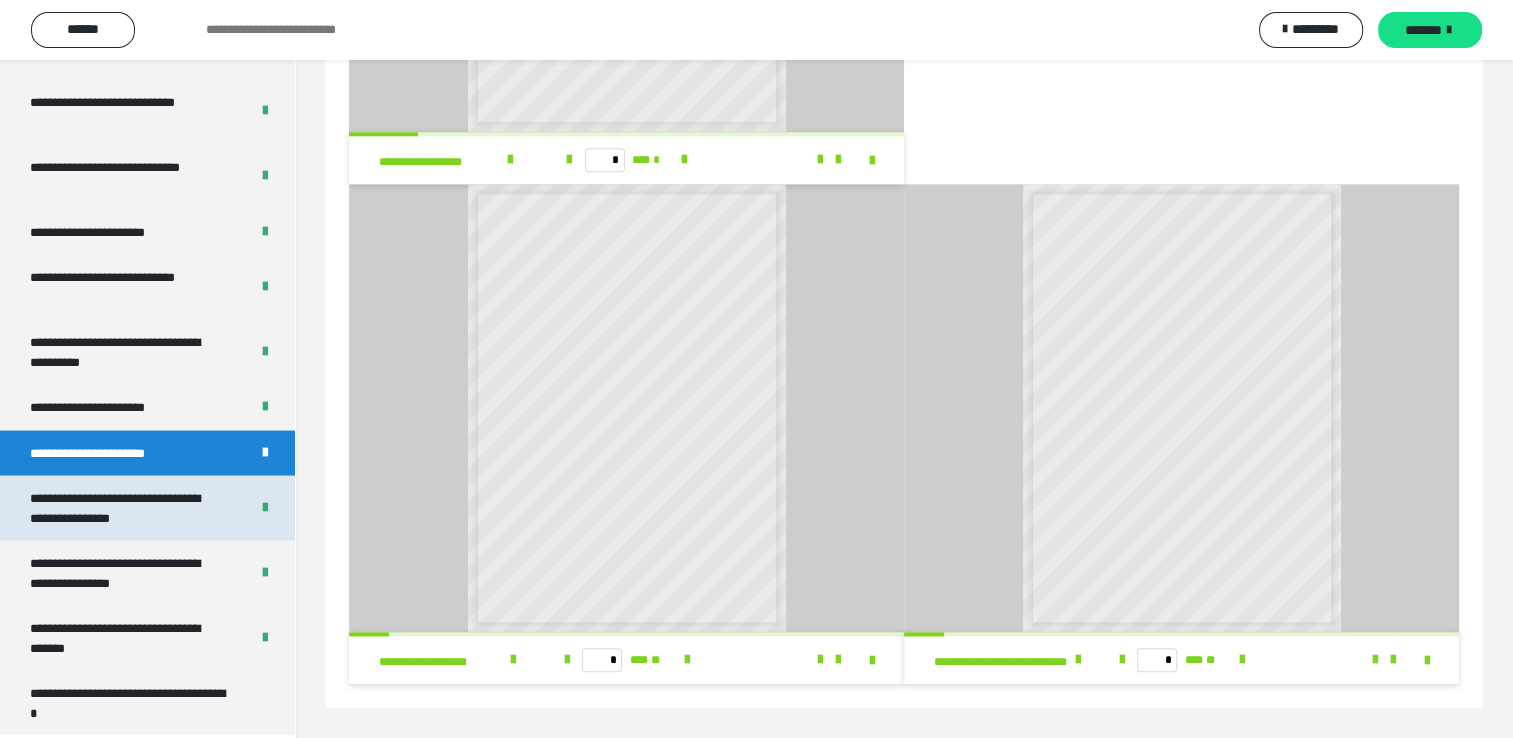 click on "**********" at bounding box center (124, 508) 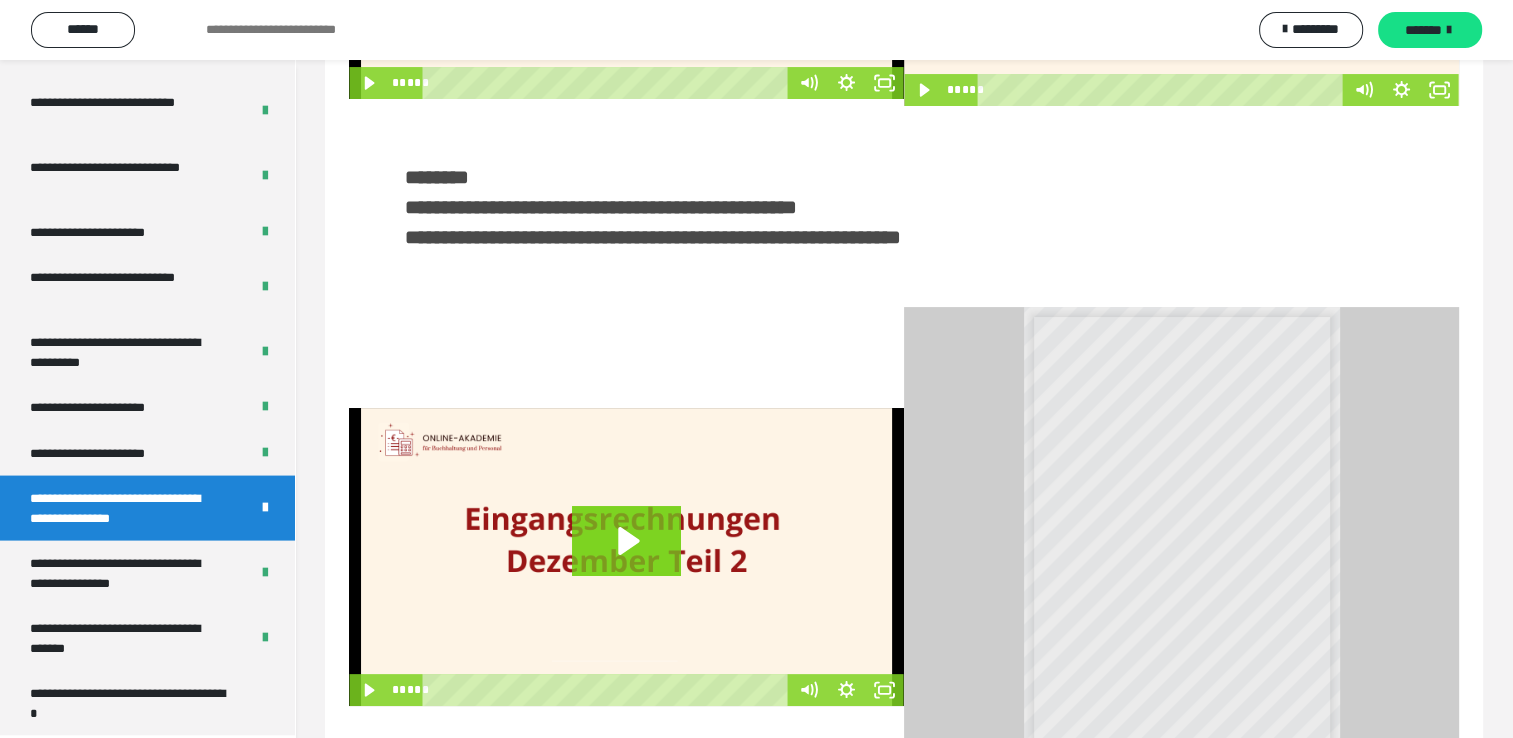 scroll, scrollTop: 469, scrollLeft: 0, axis: vertical 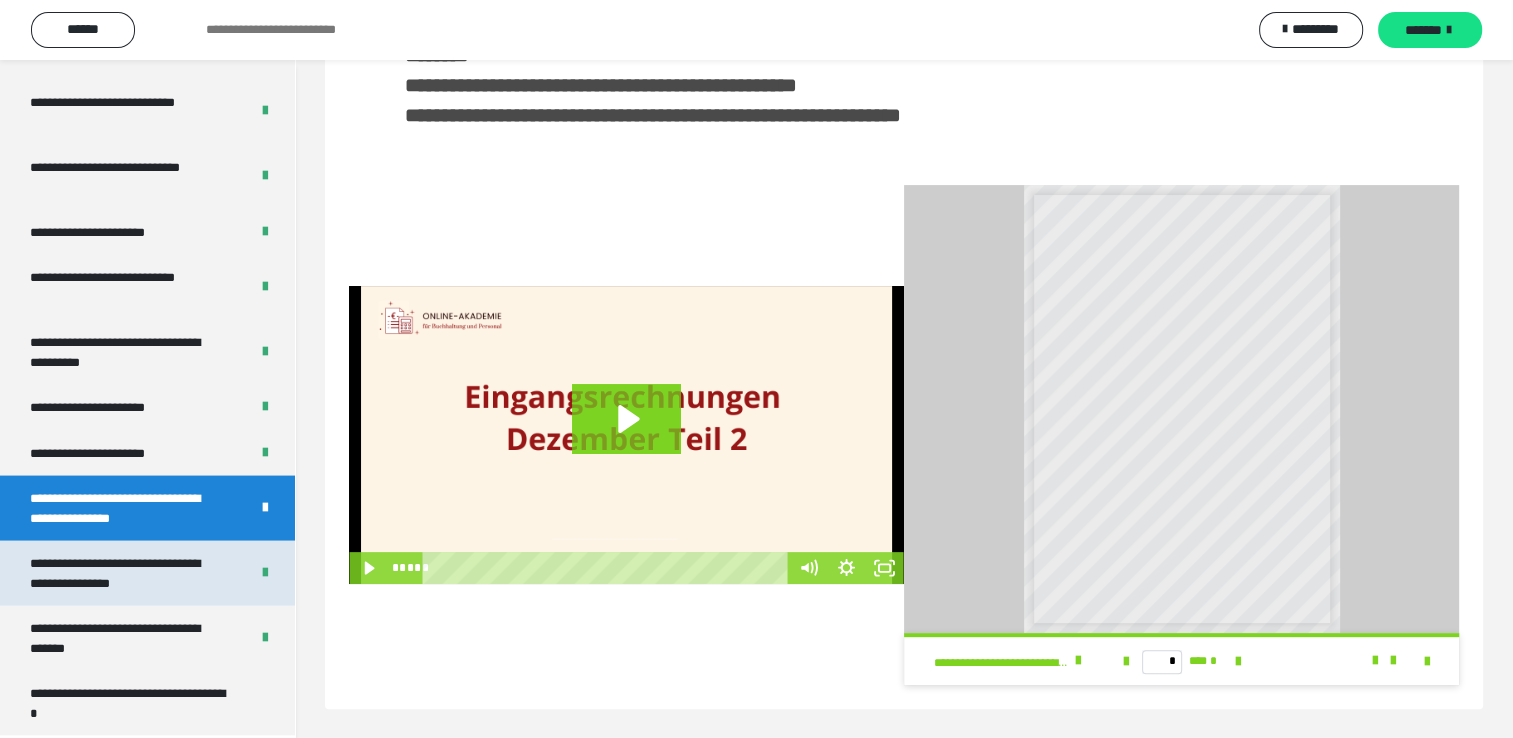 click on "**********" at bounding box center [124, 573] 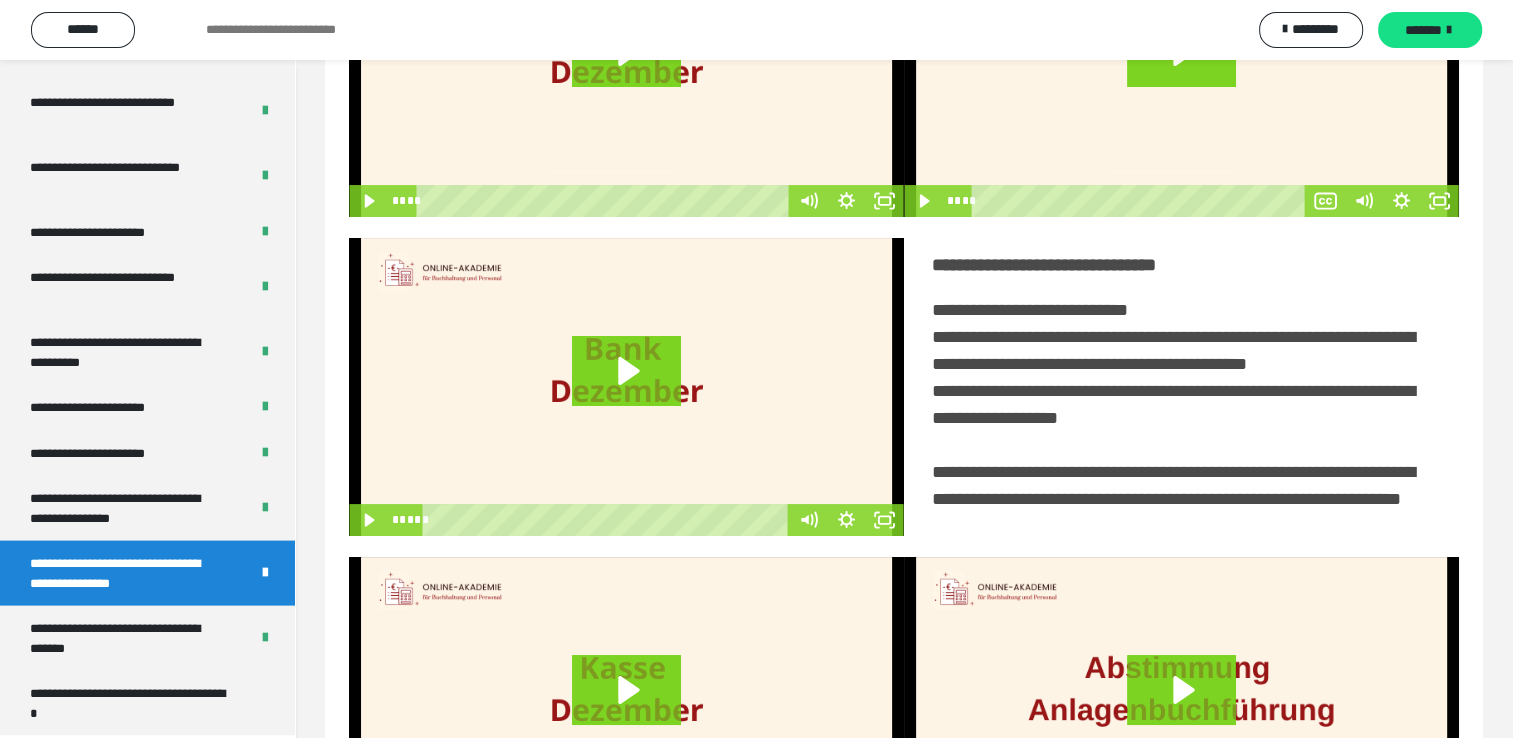 scroll, scrollTop: 446, scrollLeft: 0, axis: vertical 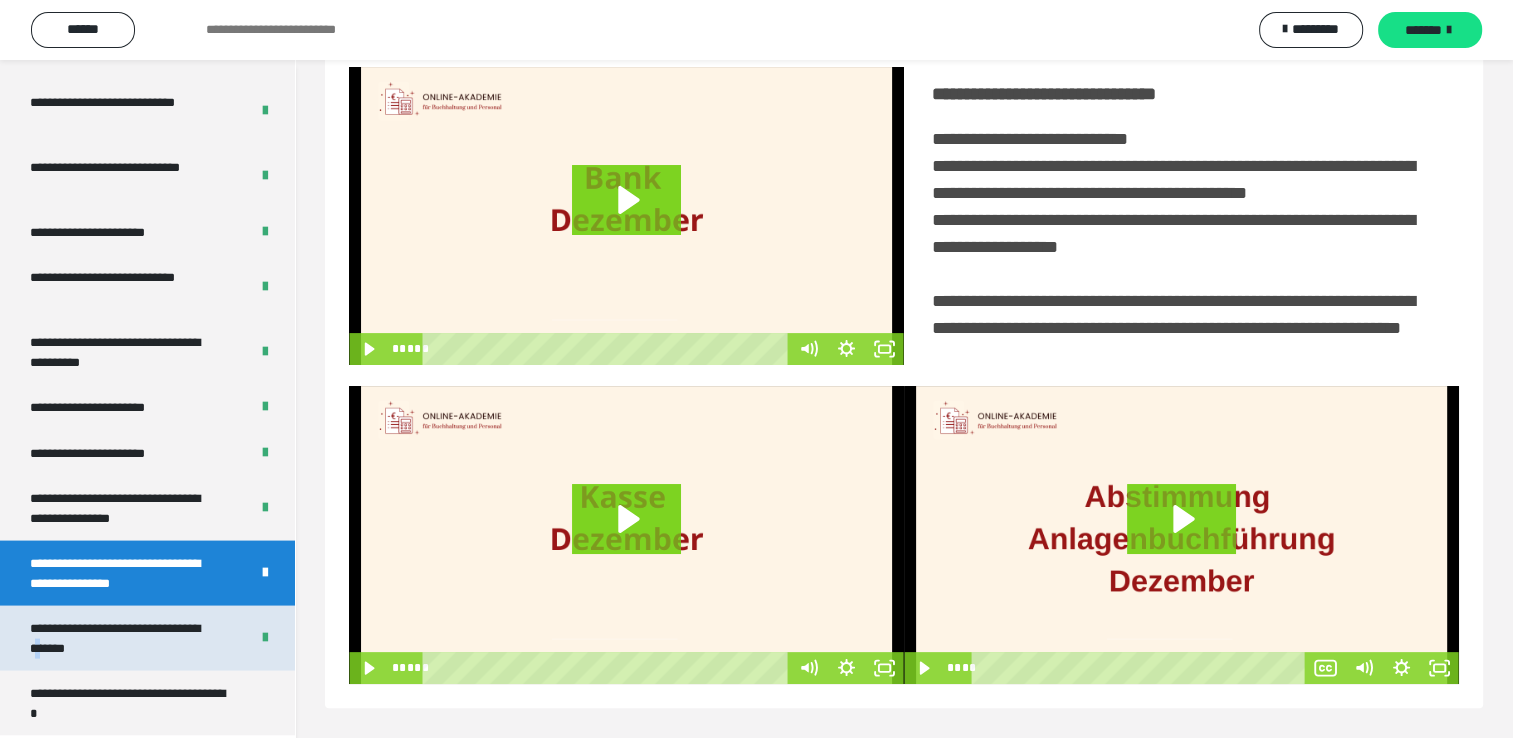 click on "**********" at bounding box center (124, 638) 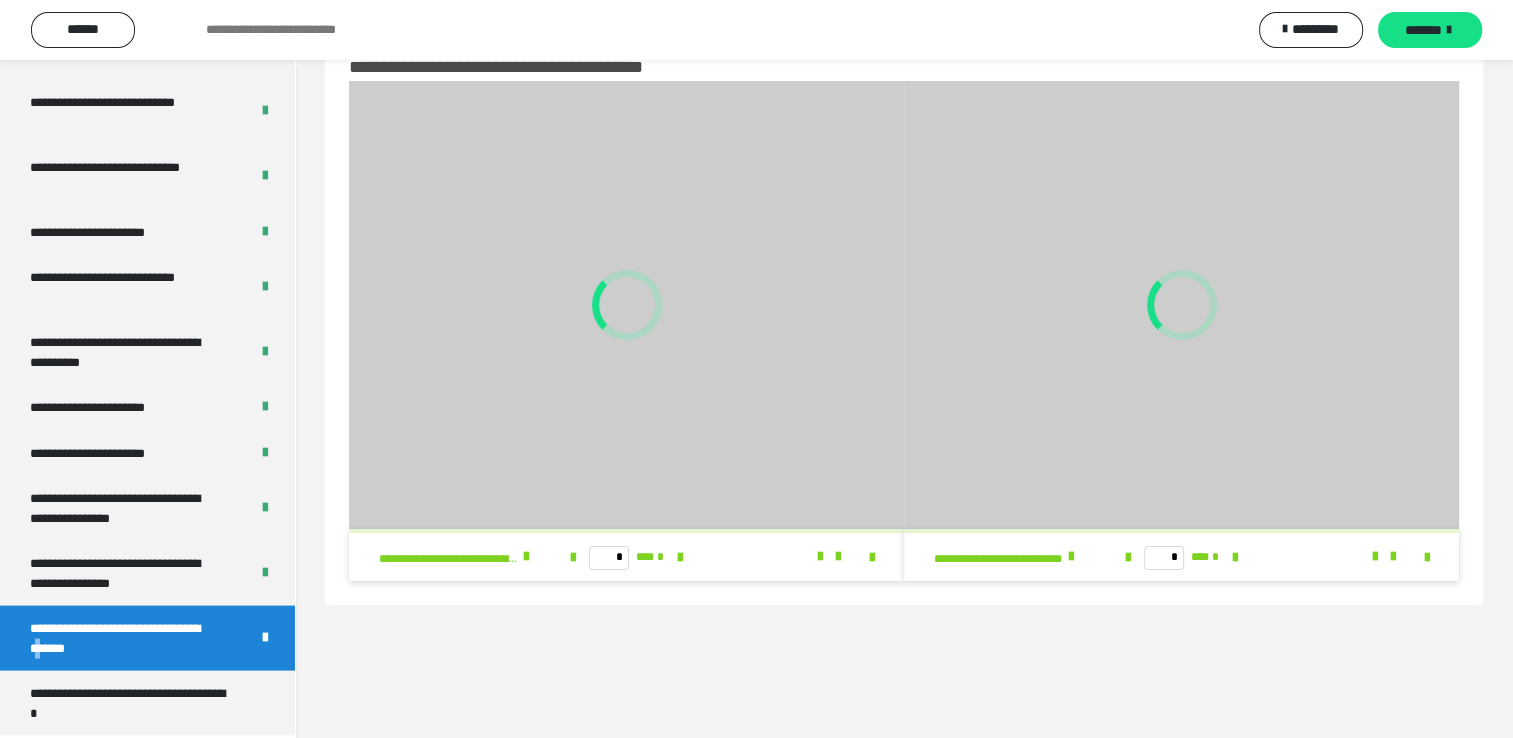 scroll, scrollTop: 60, scrollLeft: 0, axis: vertical 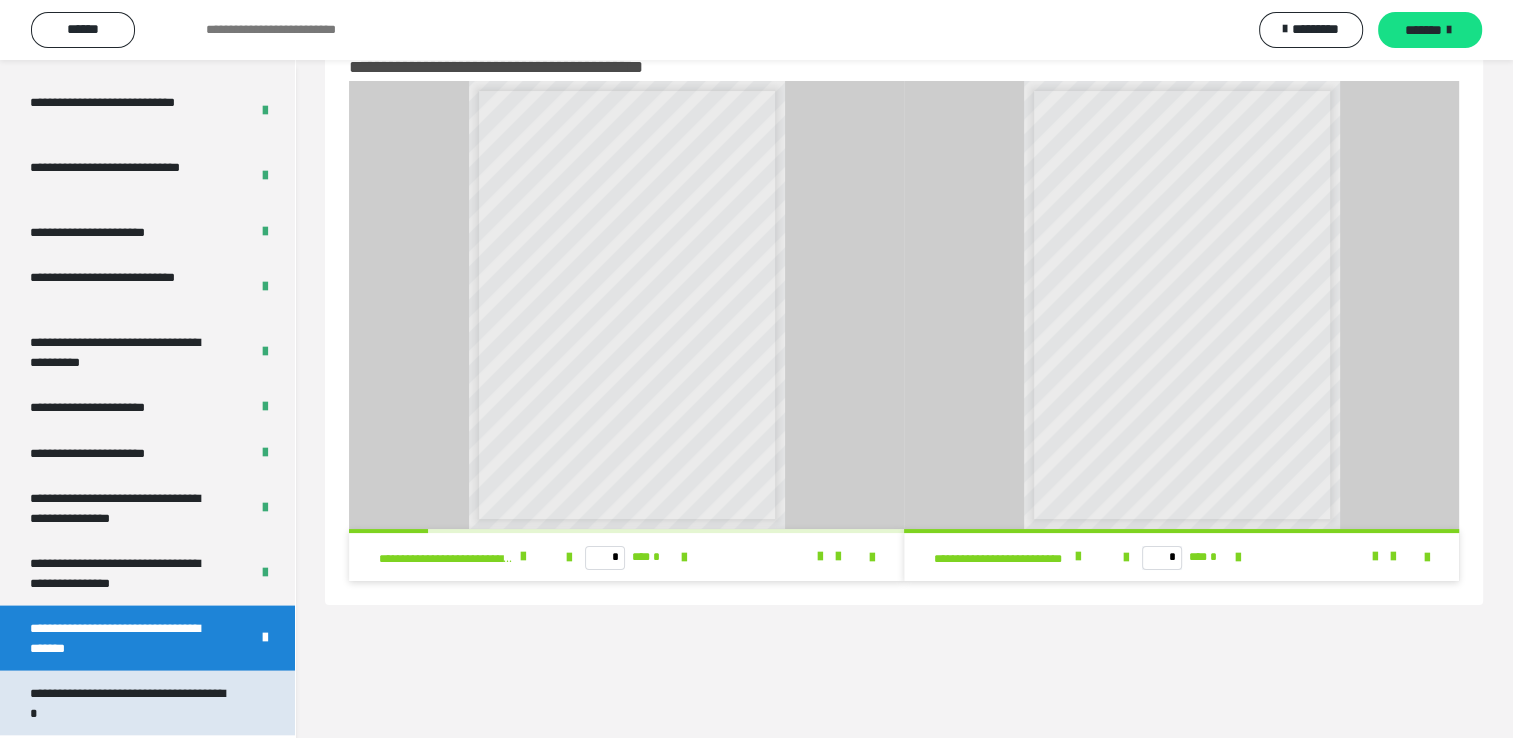 click on "**********" at bounding box center (132, 703) 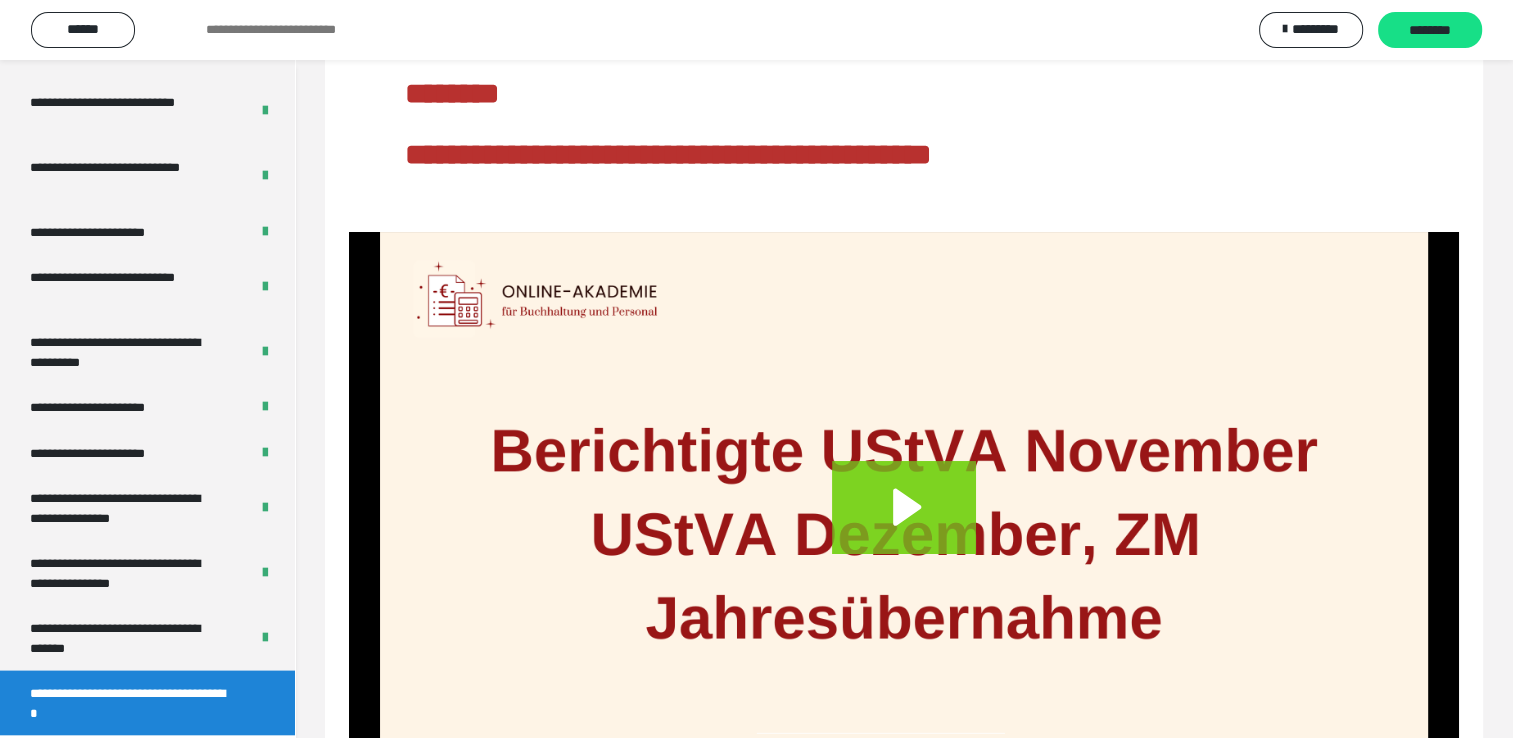 scroll, scrollTop: 263, scrollLeft: 0, axis: vertical 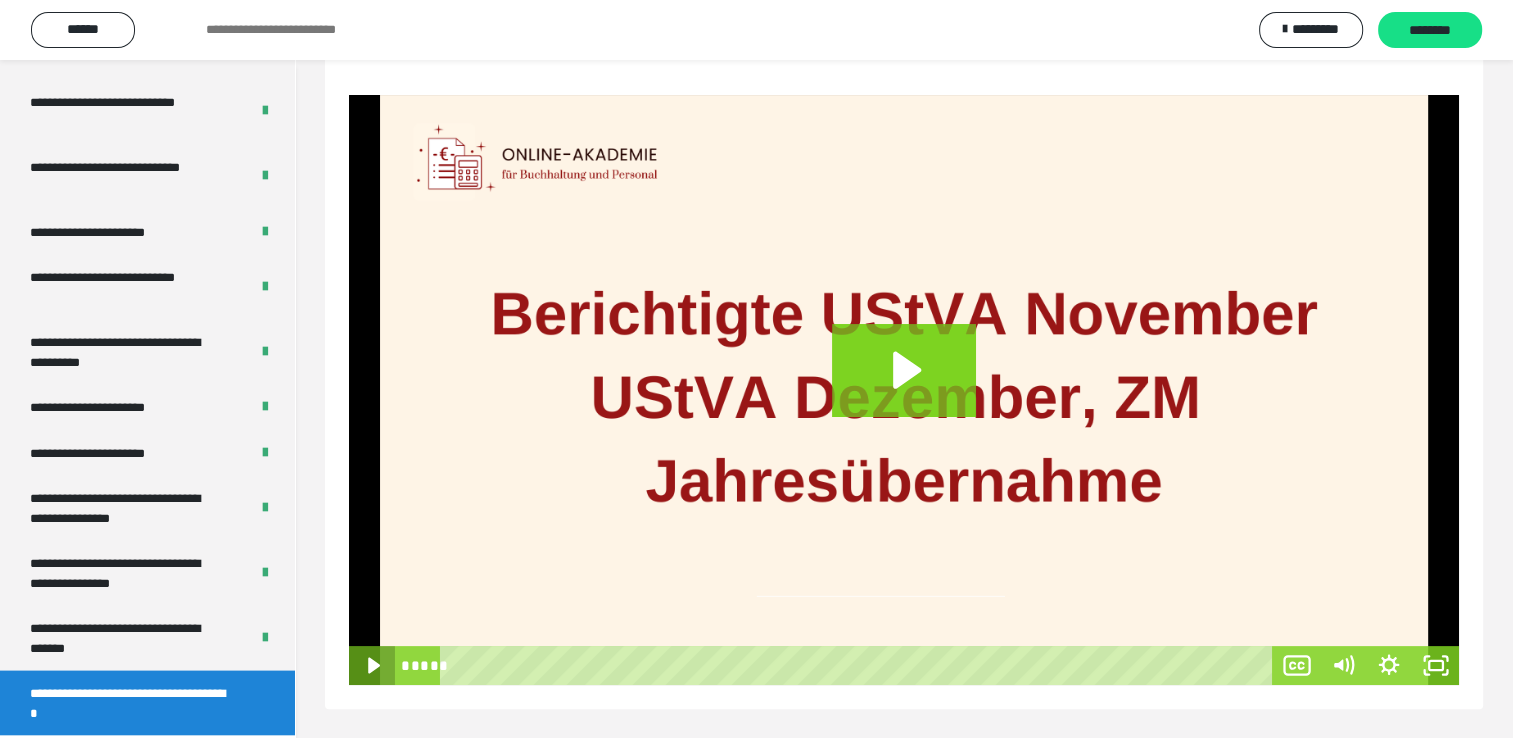 click 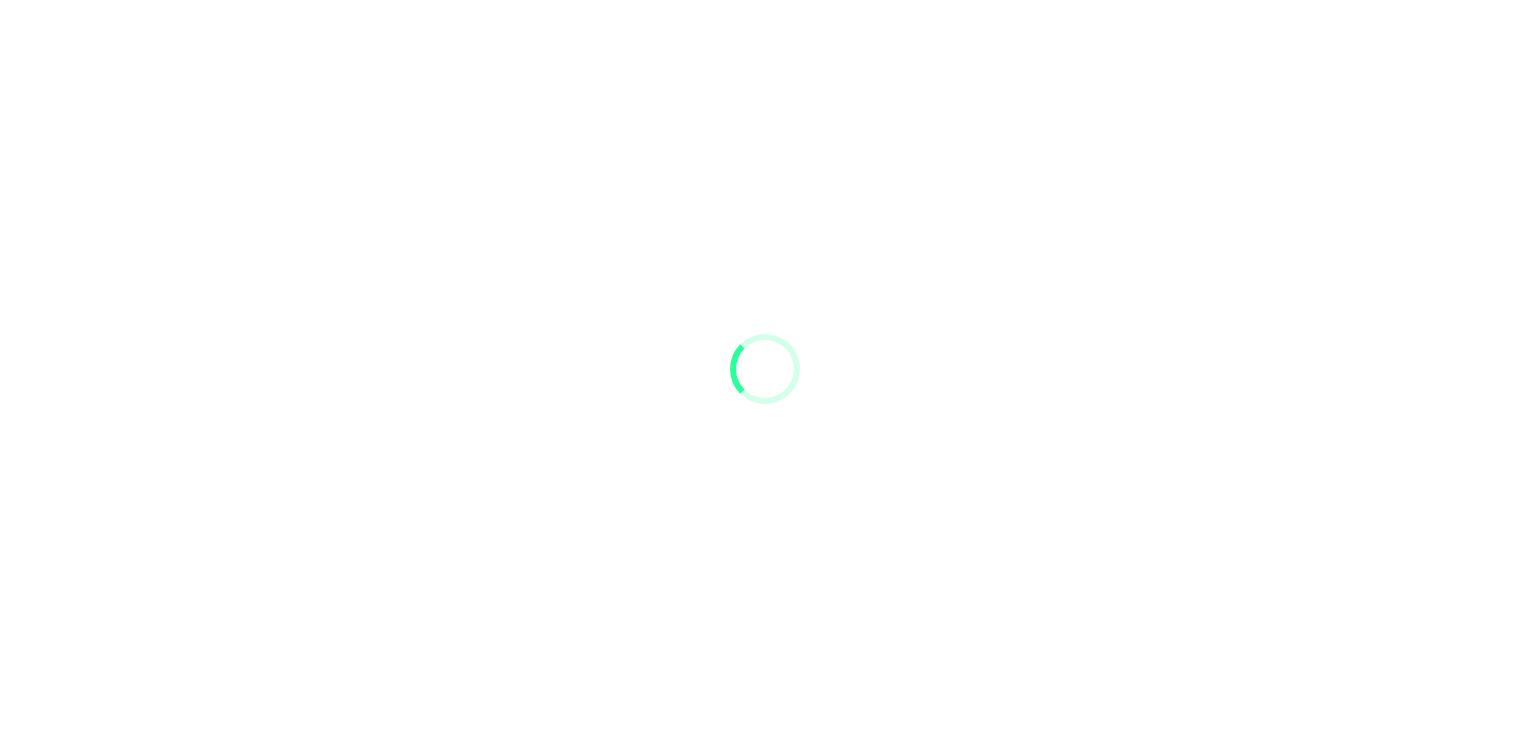 scroll, scrollTop: 0, scrollLeft: 0, axis: both 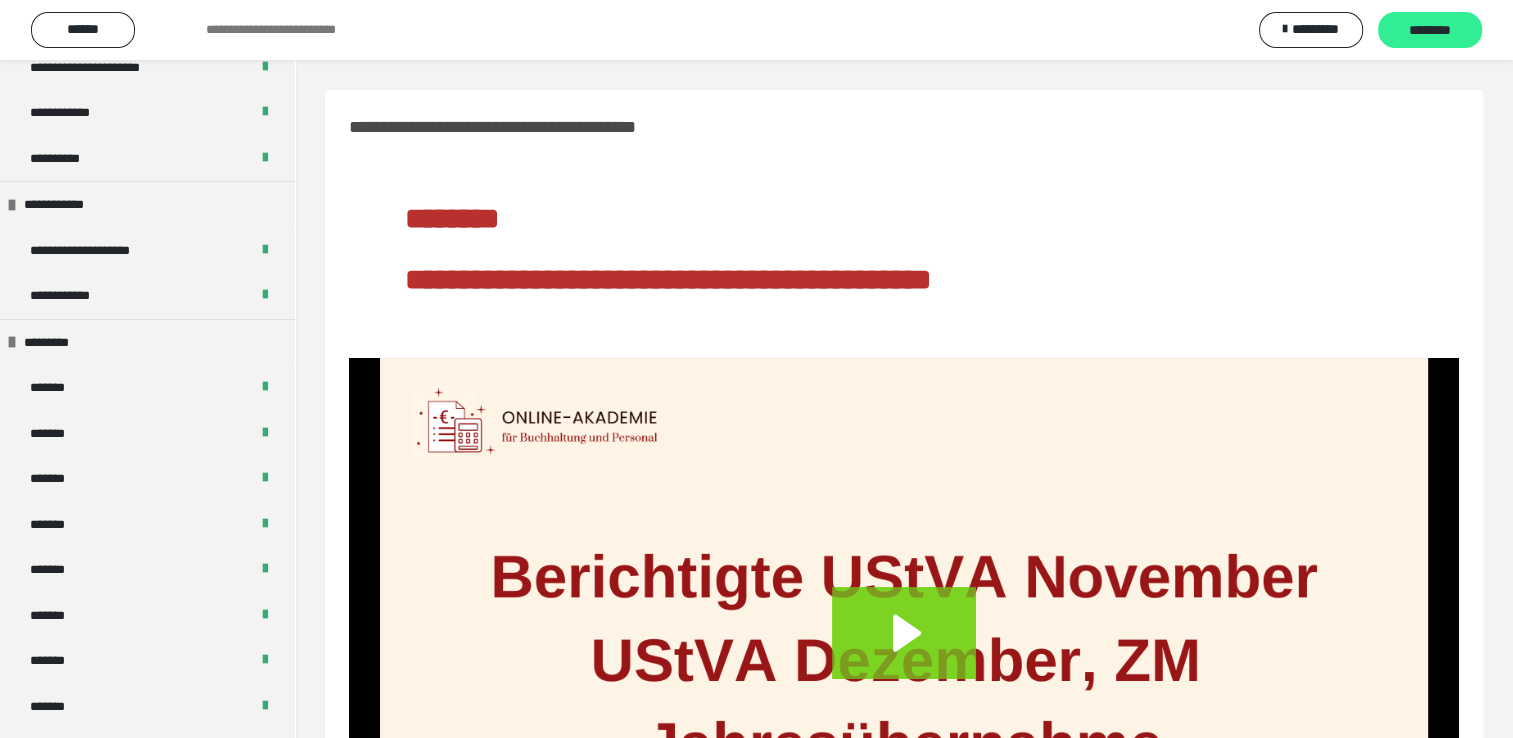 click on "********" at bounding box center [1430, 31] 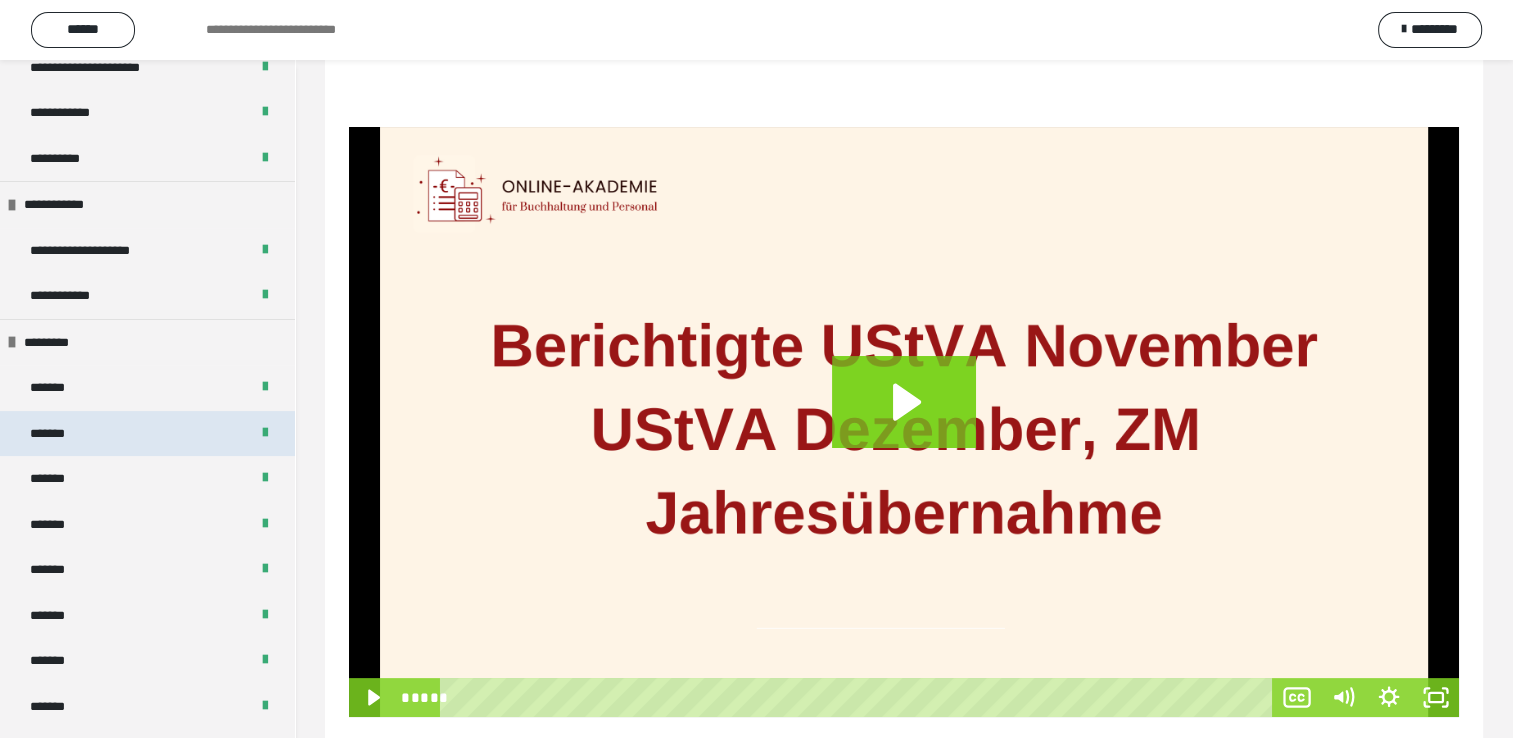 scroll, scrollTop: 263, scrollLeft: 0, axis: vertical 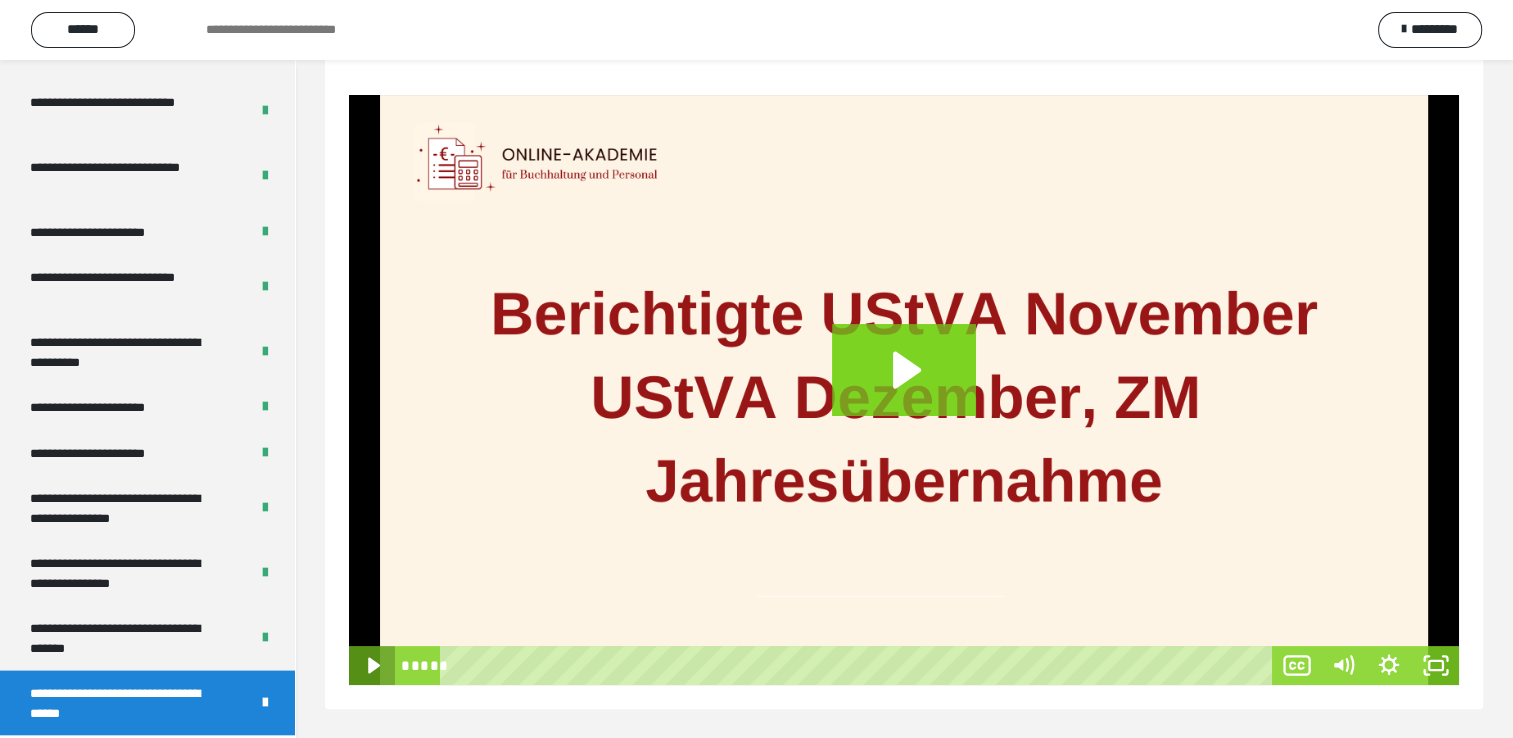 click 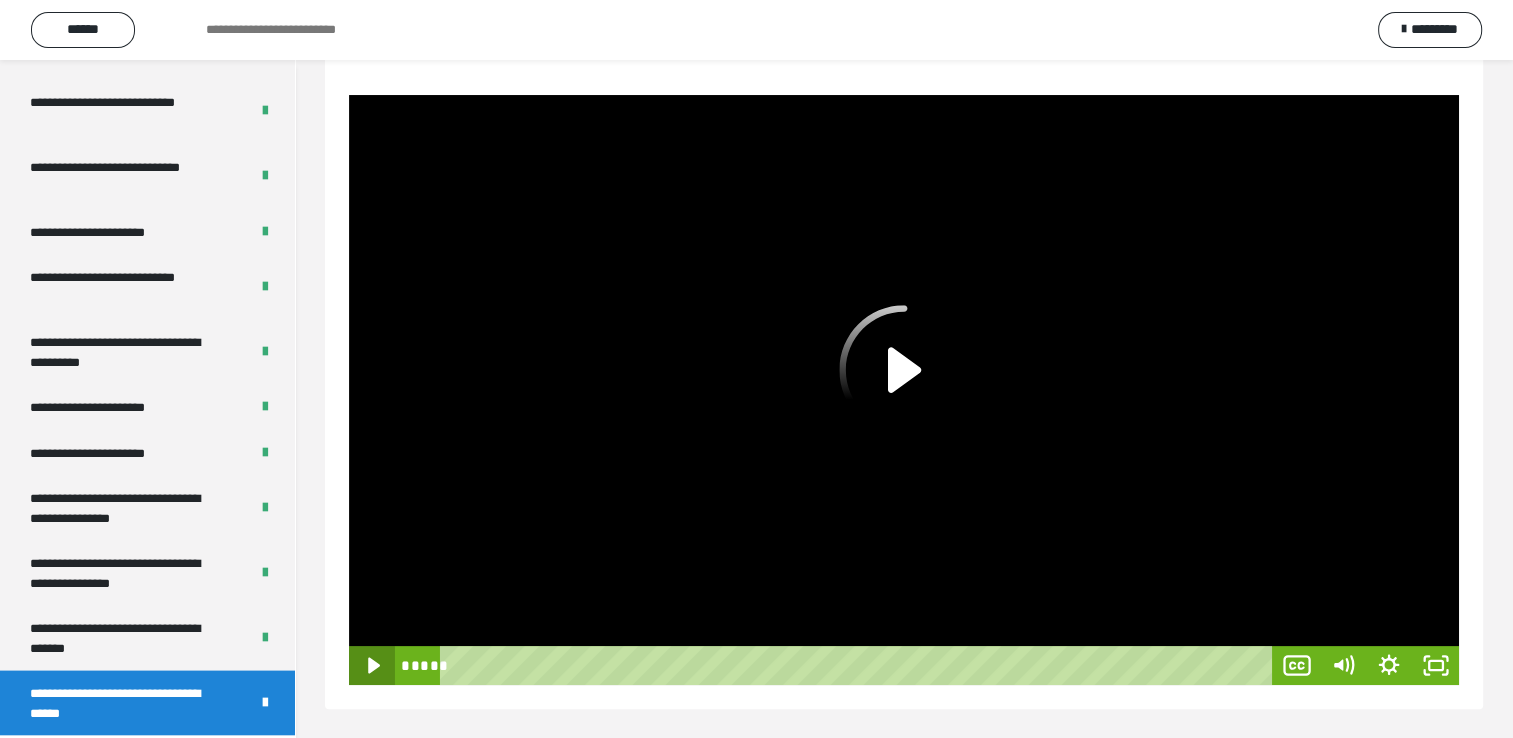 click 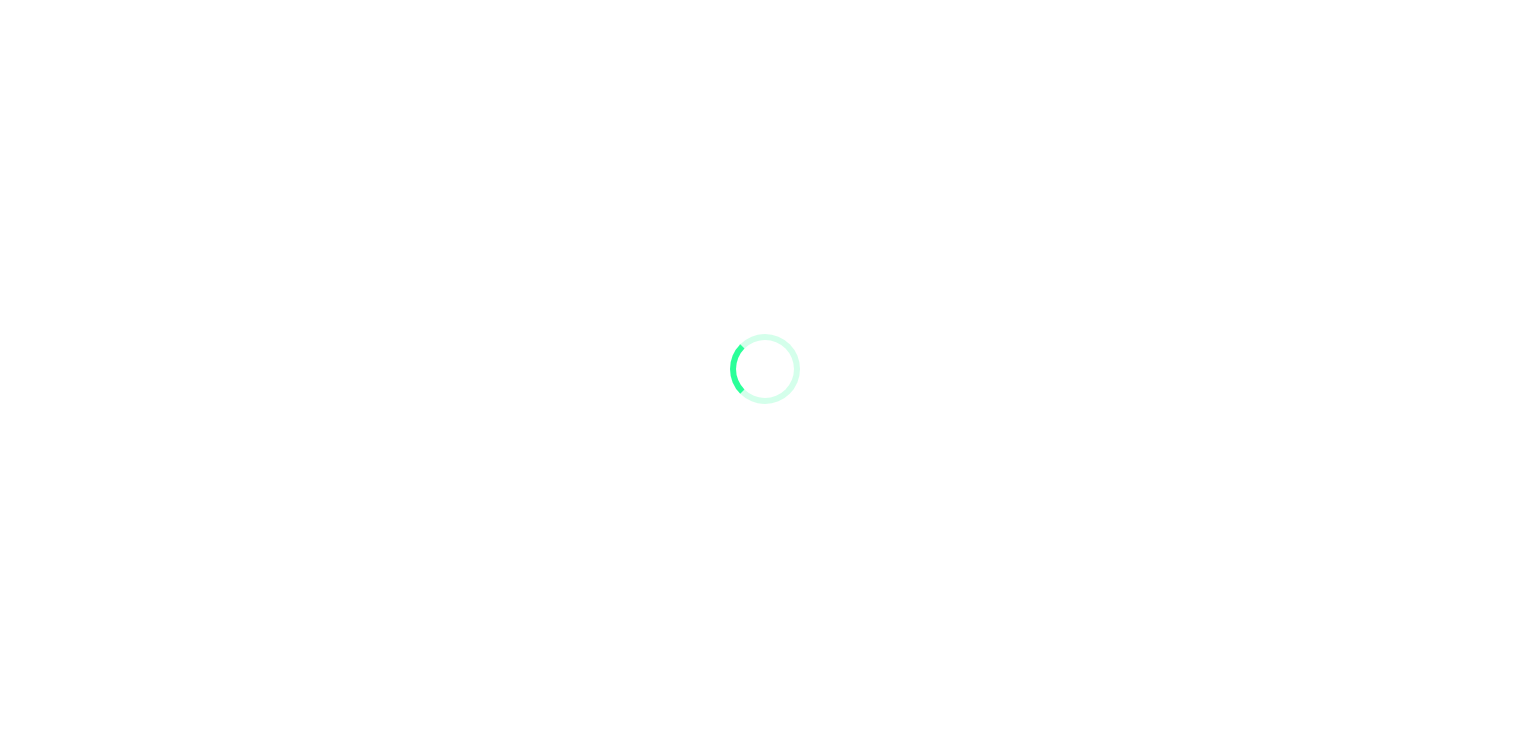 scroll, scrollTop: 0, scrollLeft: 0, axis: both 